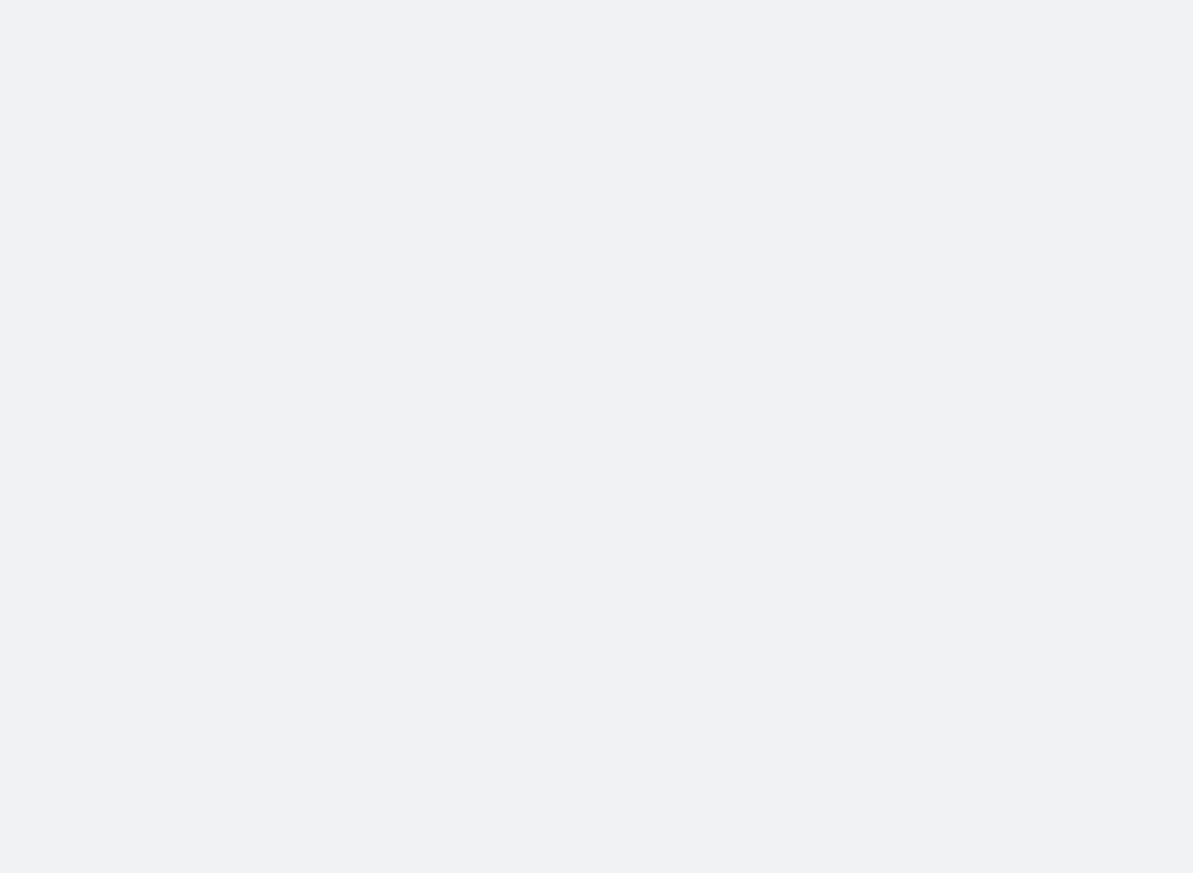 scroll, scrollTop: 0, scrollLeft: 0, axis: both 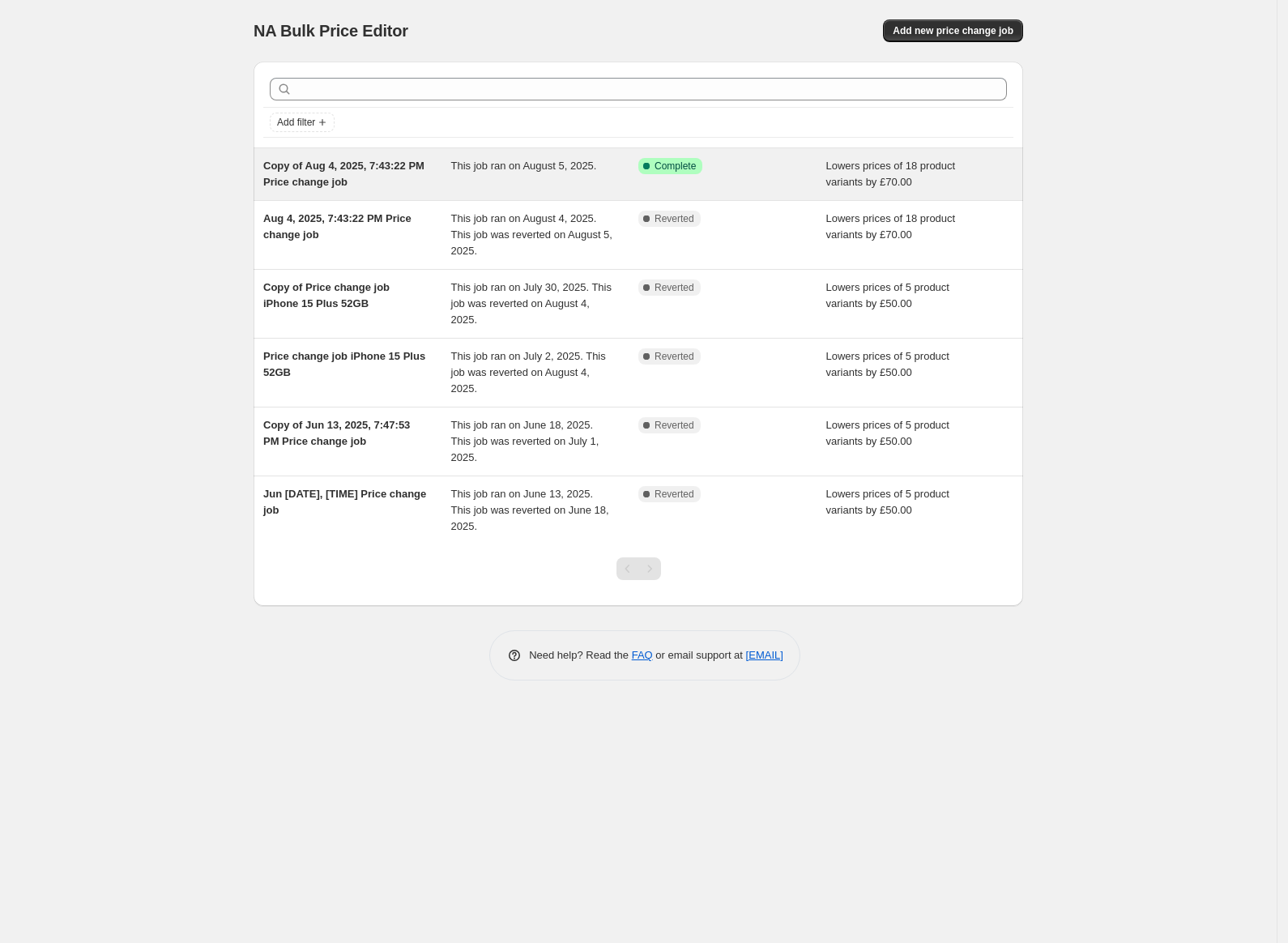 click on "Copy of Aug 4, 2025, 7:43:22 PM Price change job" at bounding box center [357, 174] 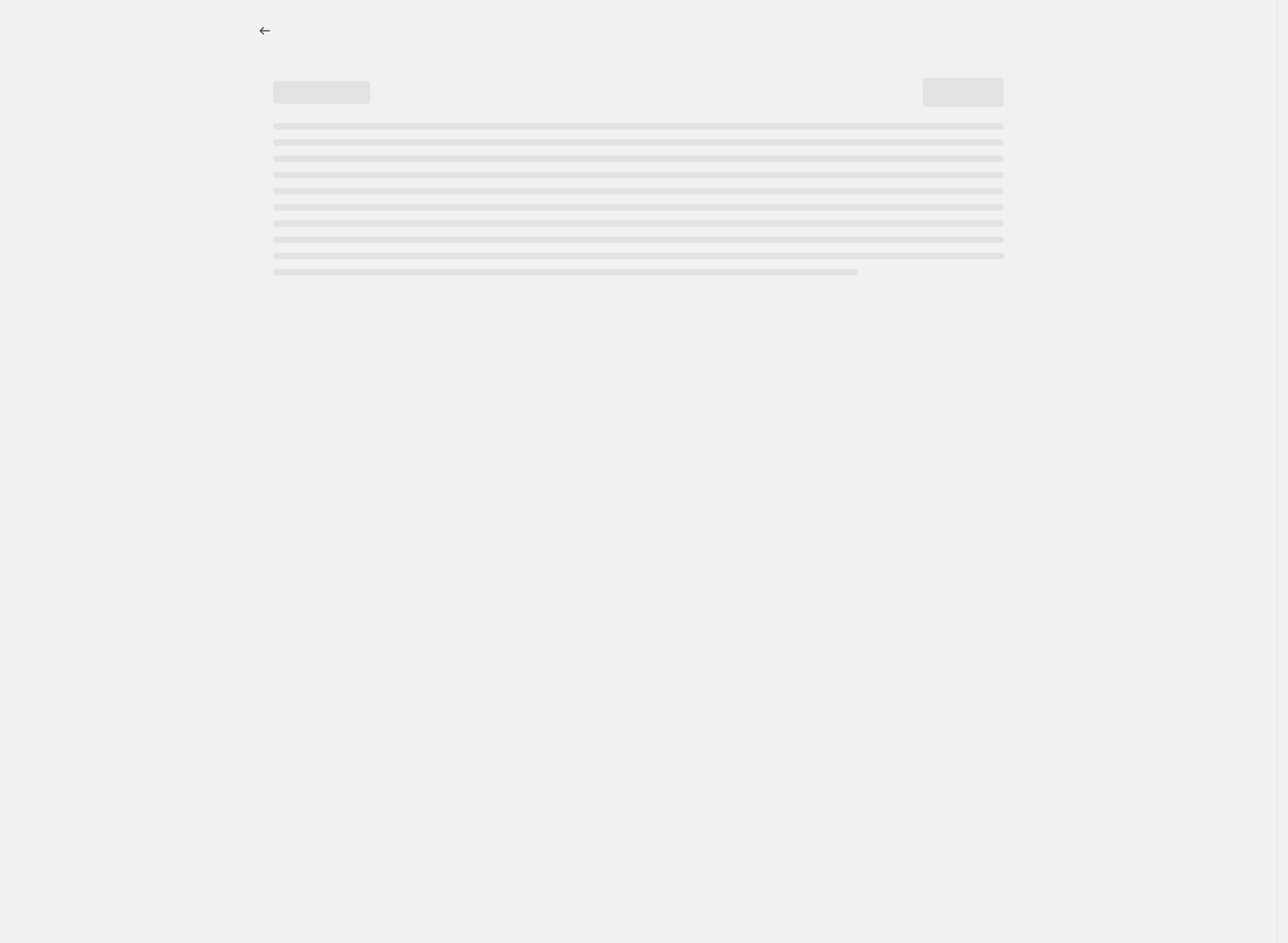 select on "by" 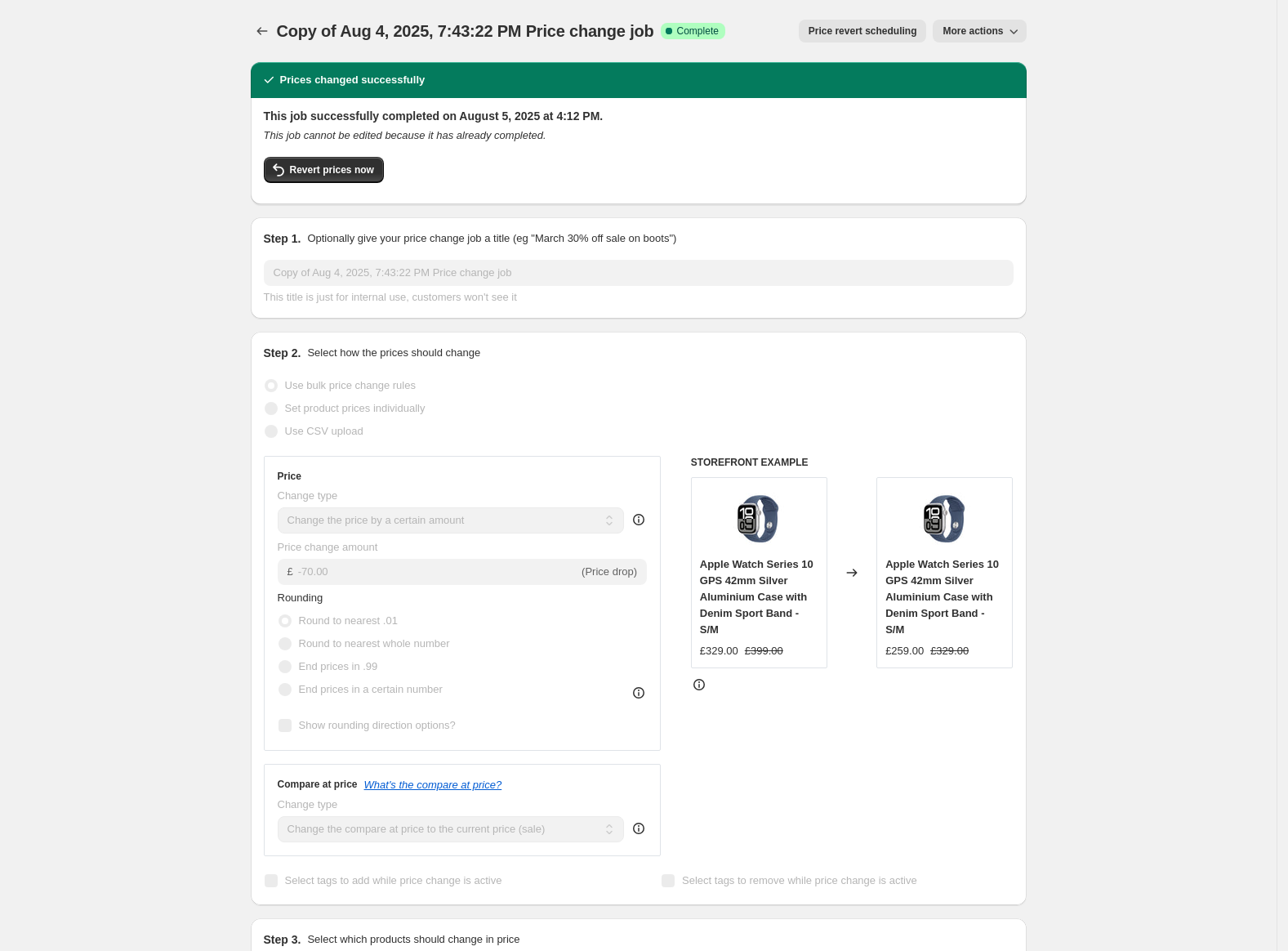 click 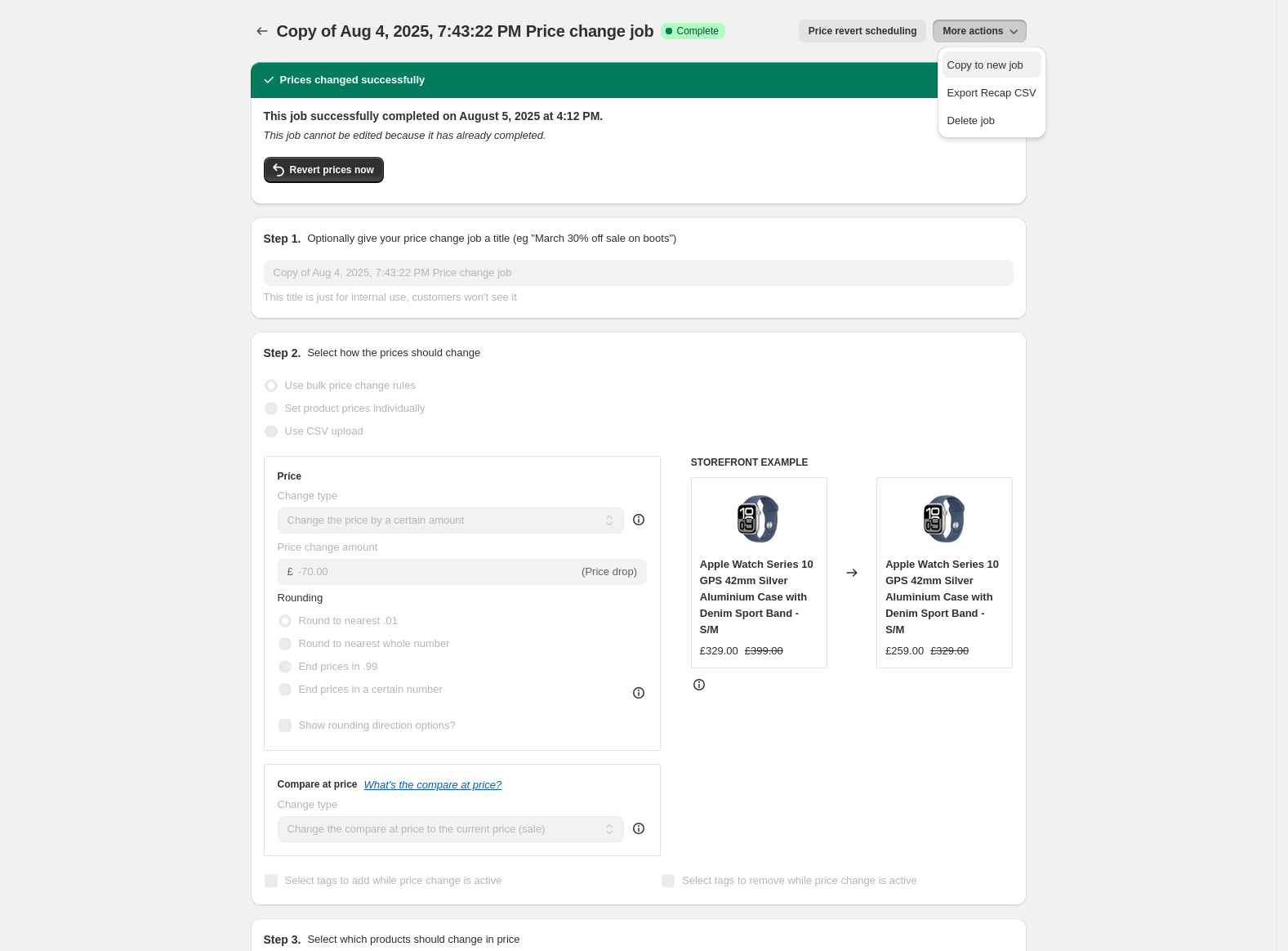 click on "Copy to new job" at bounding box center [985, 65] 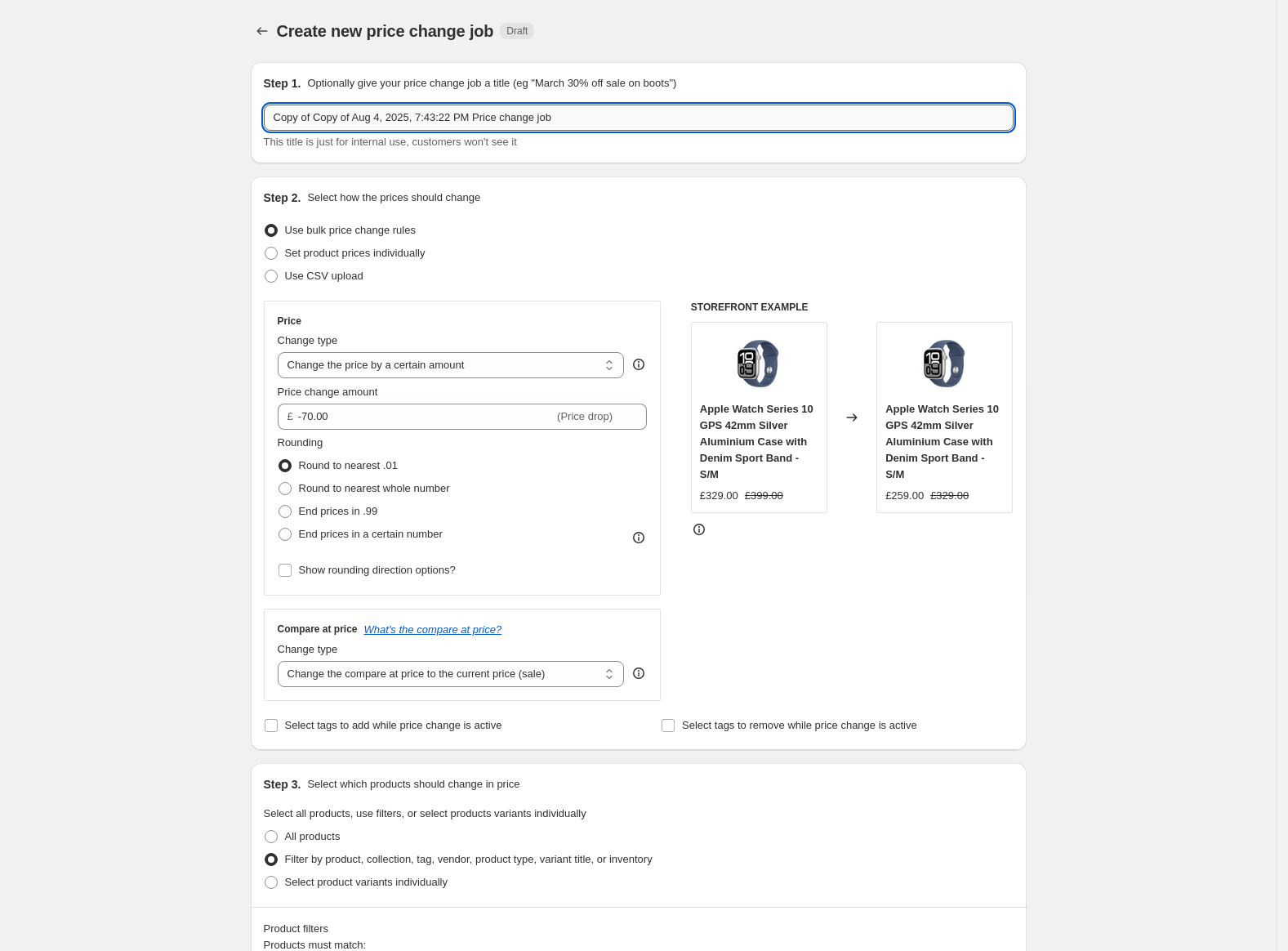 click on "Copy of Copy of Aug 4, 2025, 7:43:22 PM Price change job" at bounding box center [639, 118] 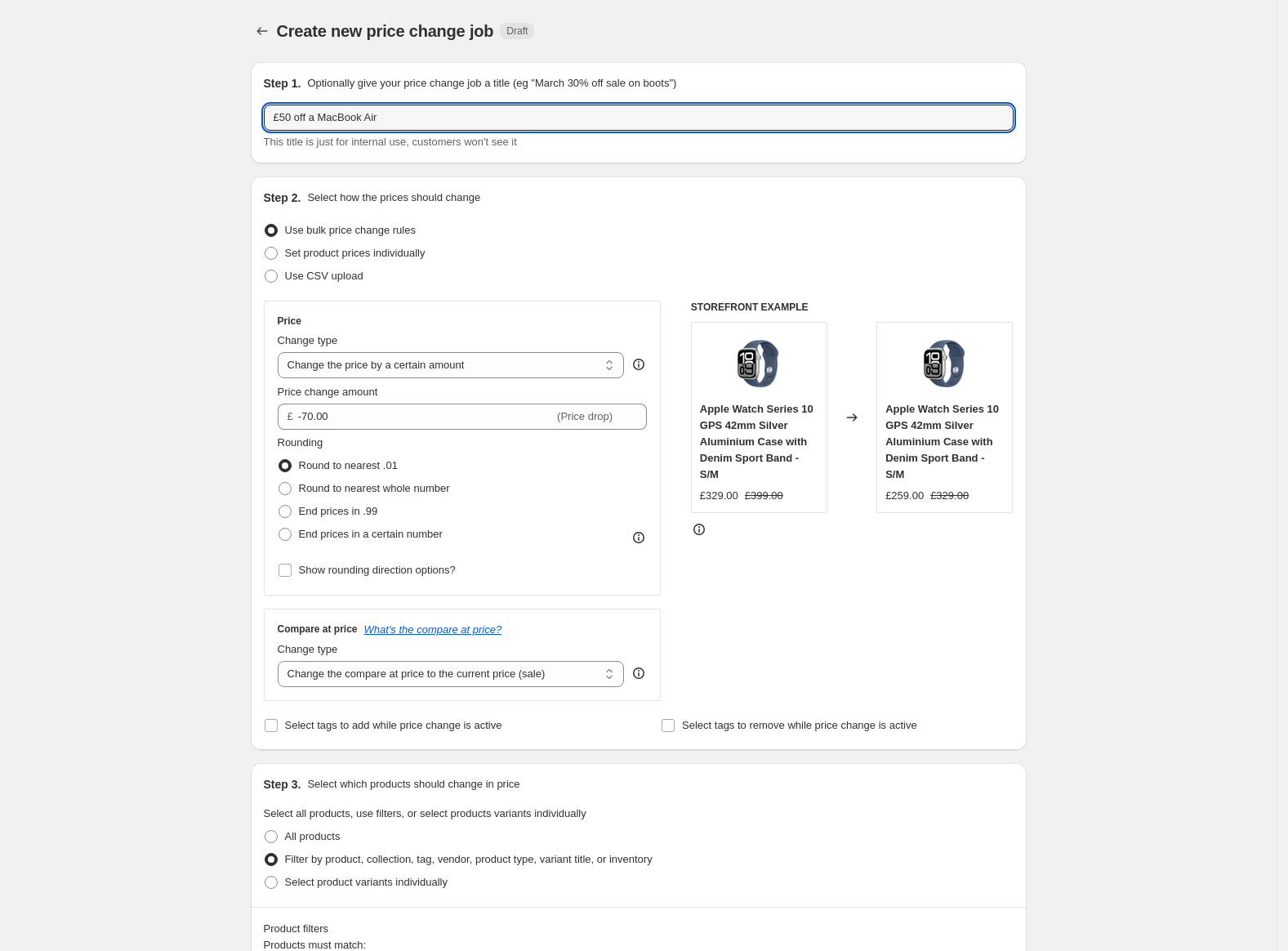 type on "£50 off a MacBook Air" 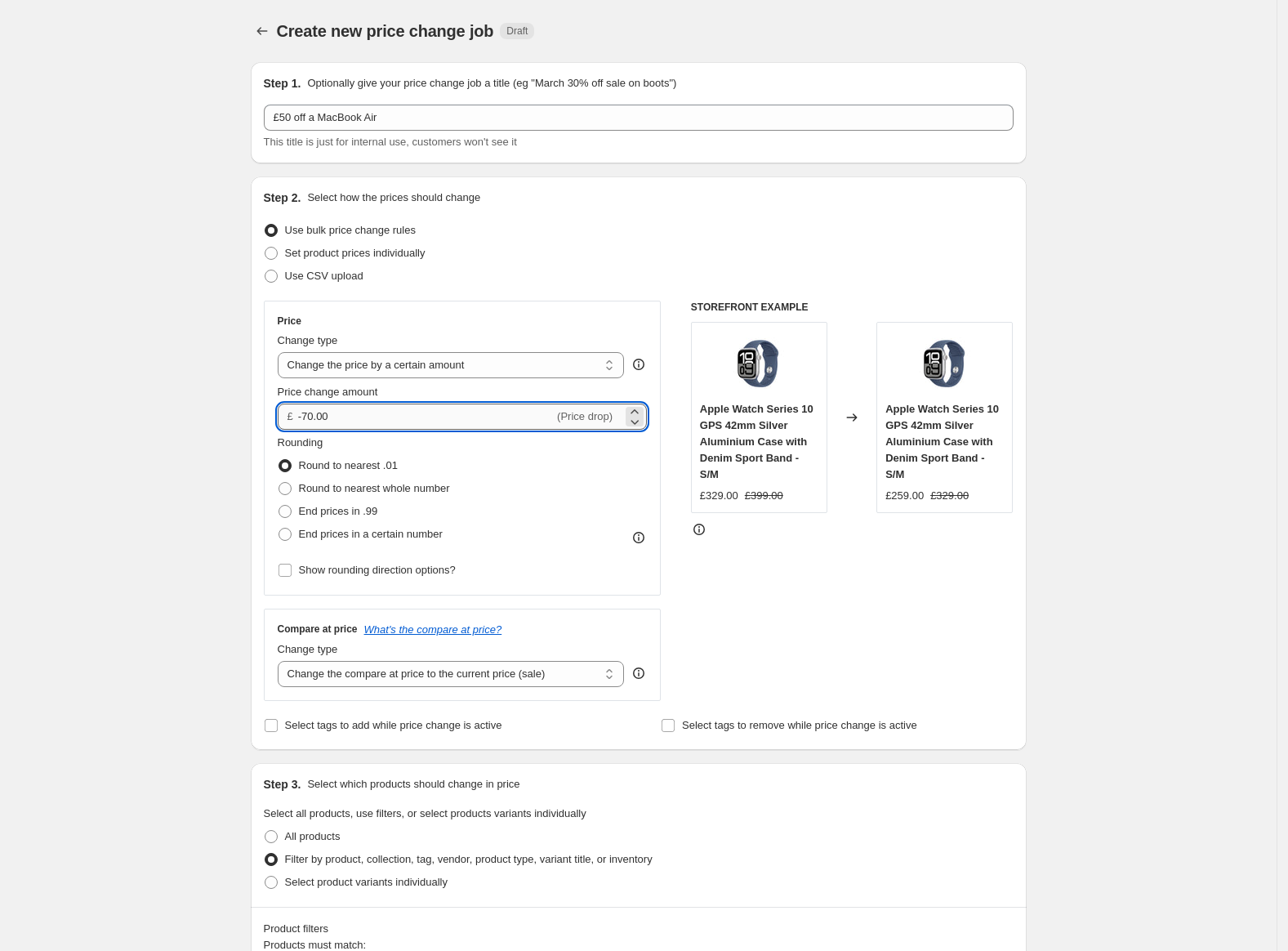 click on "-70.00" at bounding box center [426, 417] 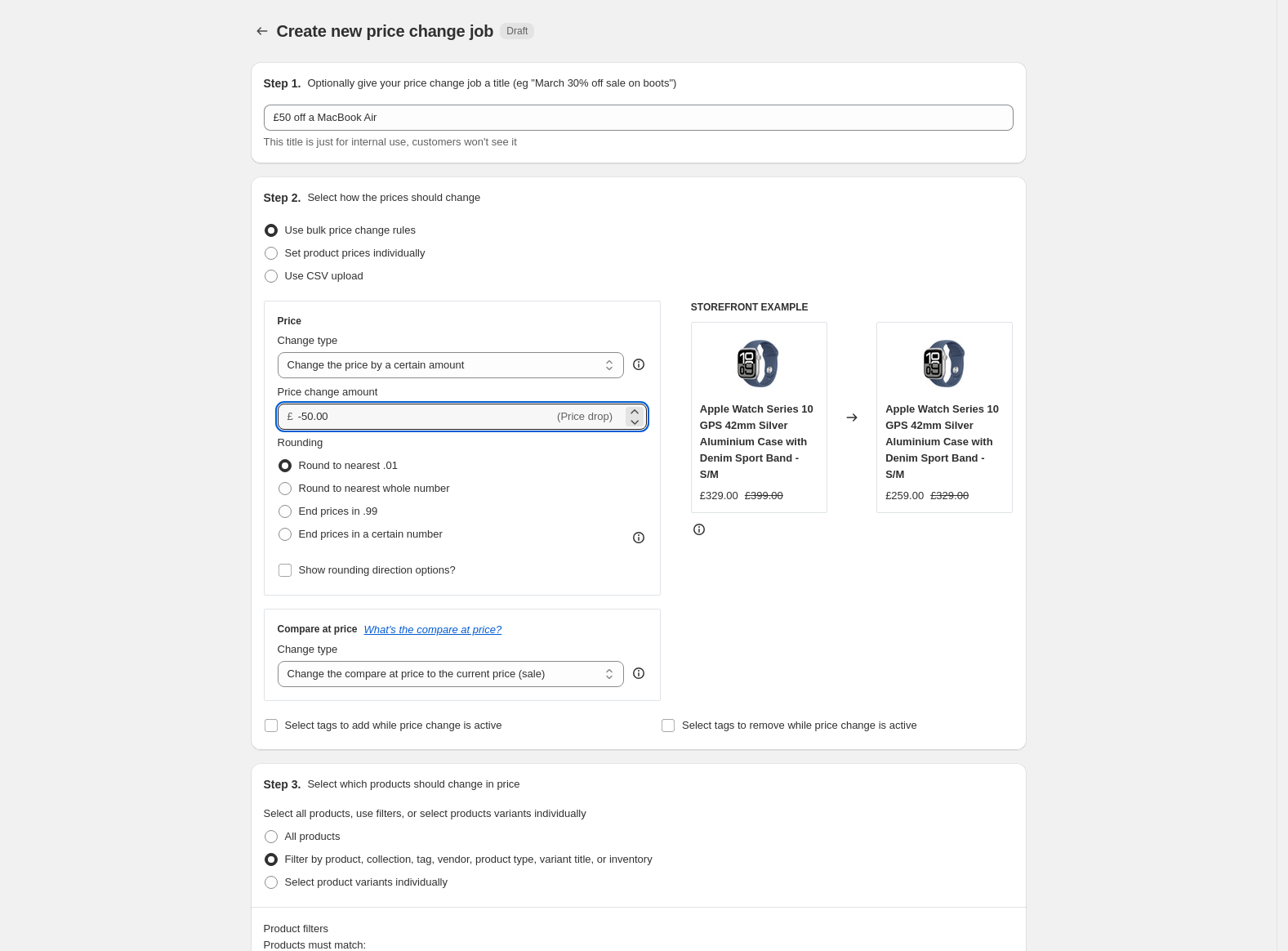 type on "-50.00" 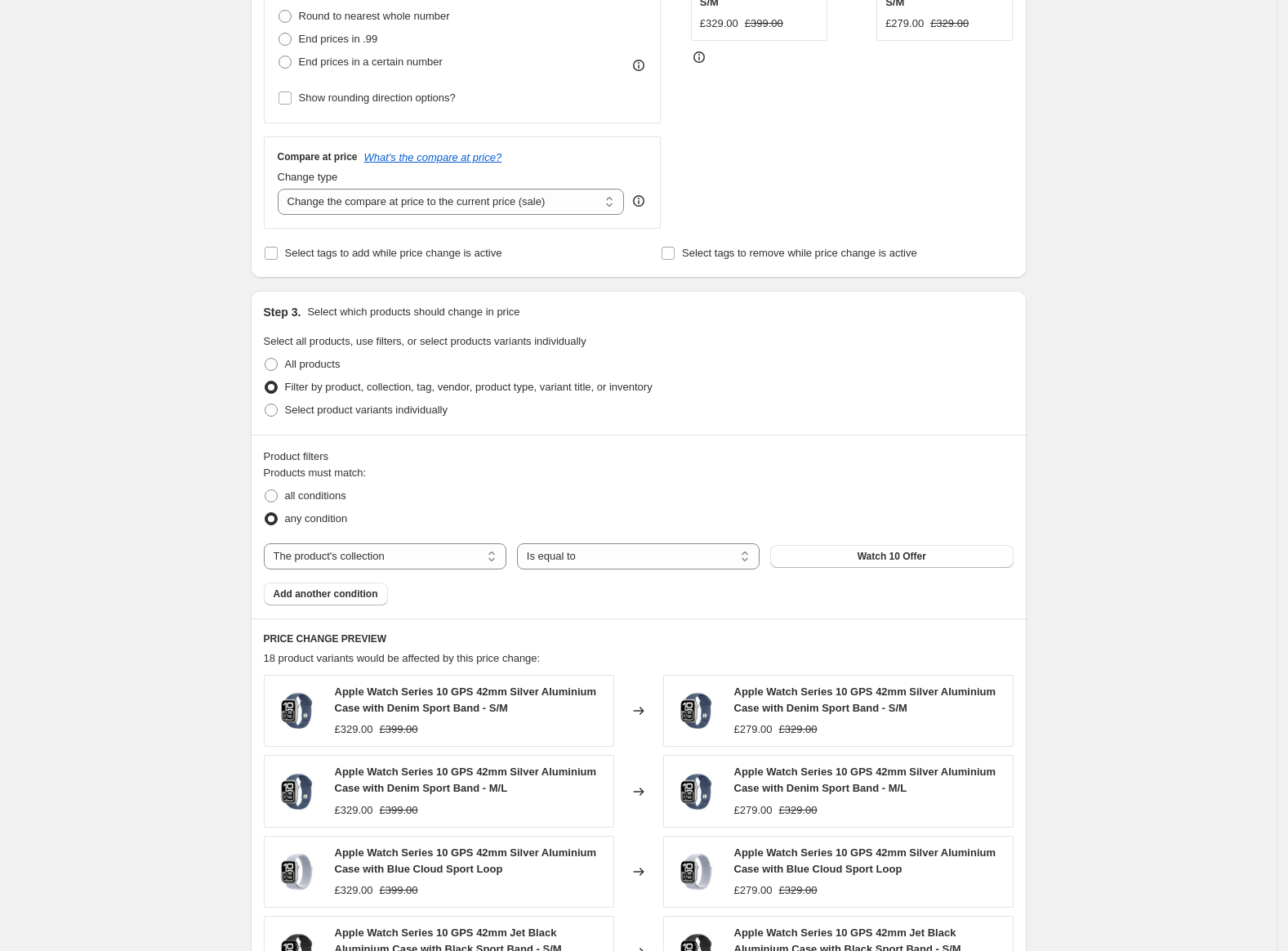 scroll, scrollTop: 544, scrollLeft: 0, axis: vertical 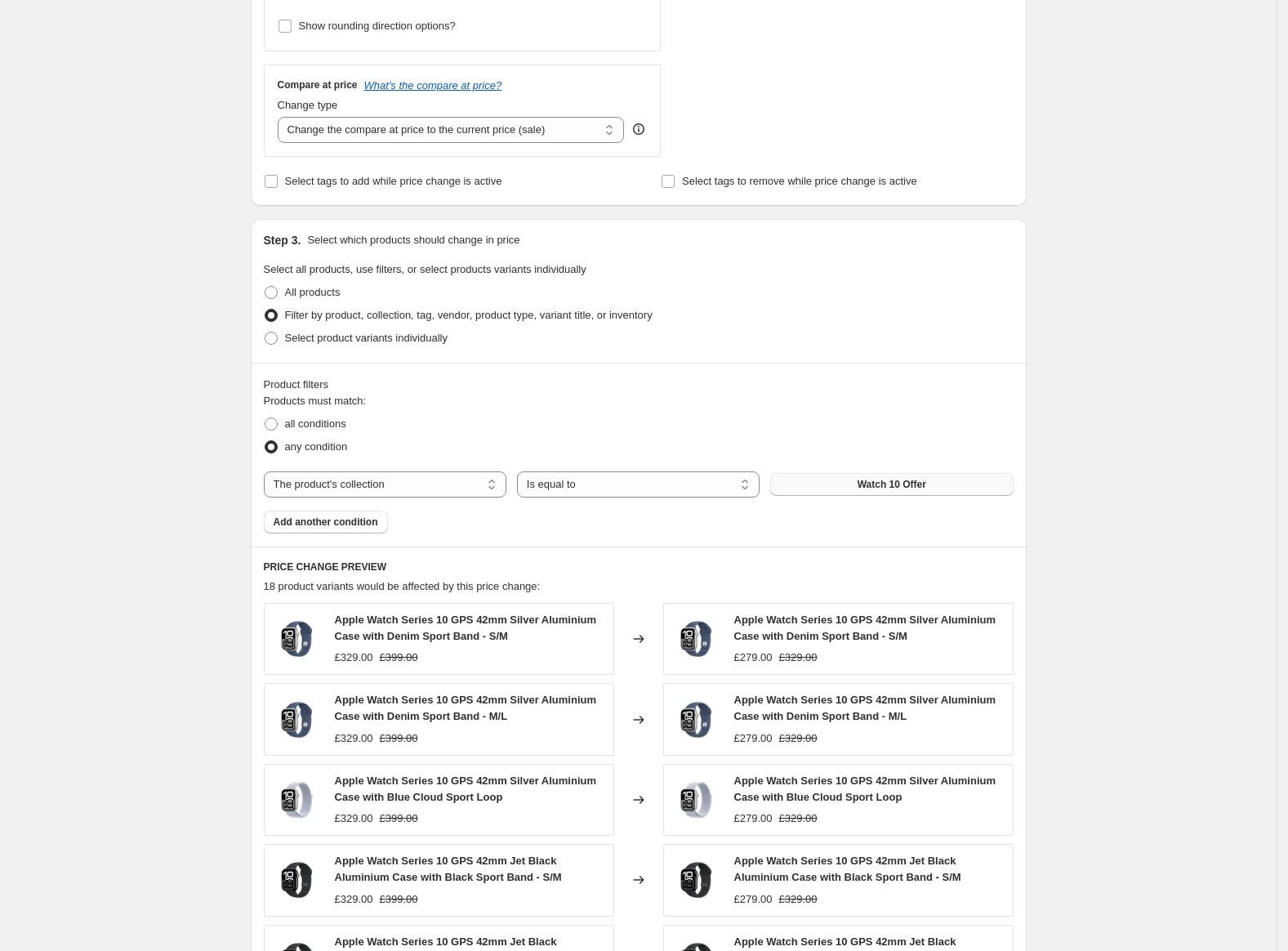click on "Watch 10 Offer" at bounding box center [892, 484] 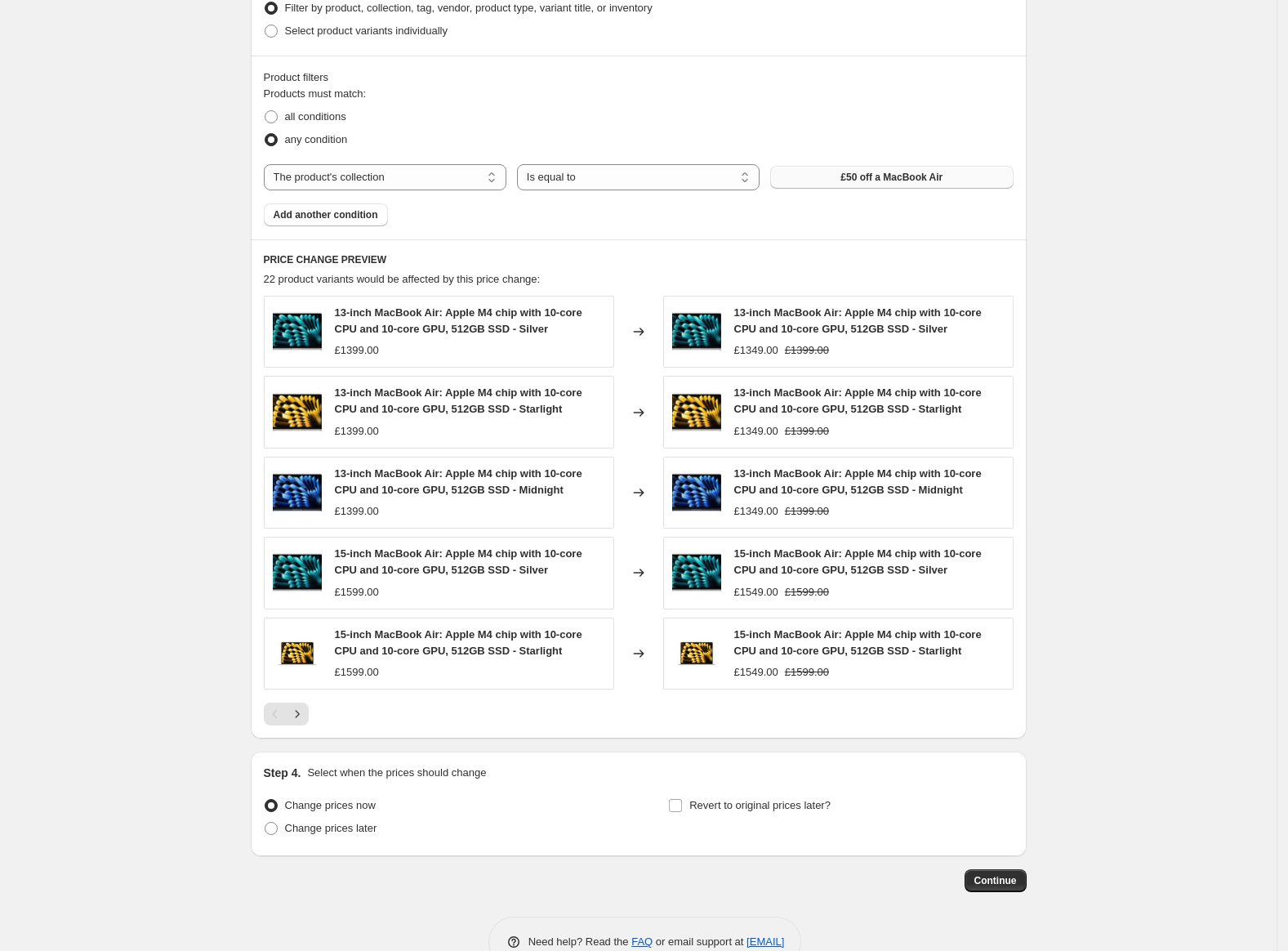 scroll, scrollTop: 871, scrollLeft: 0, axis: vertical 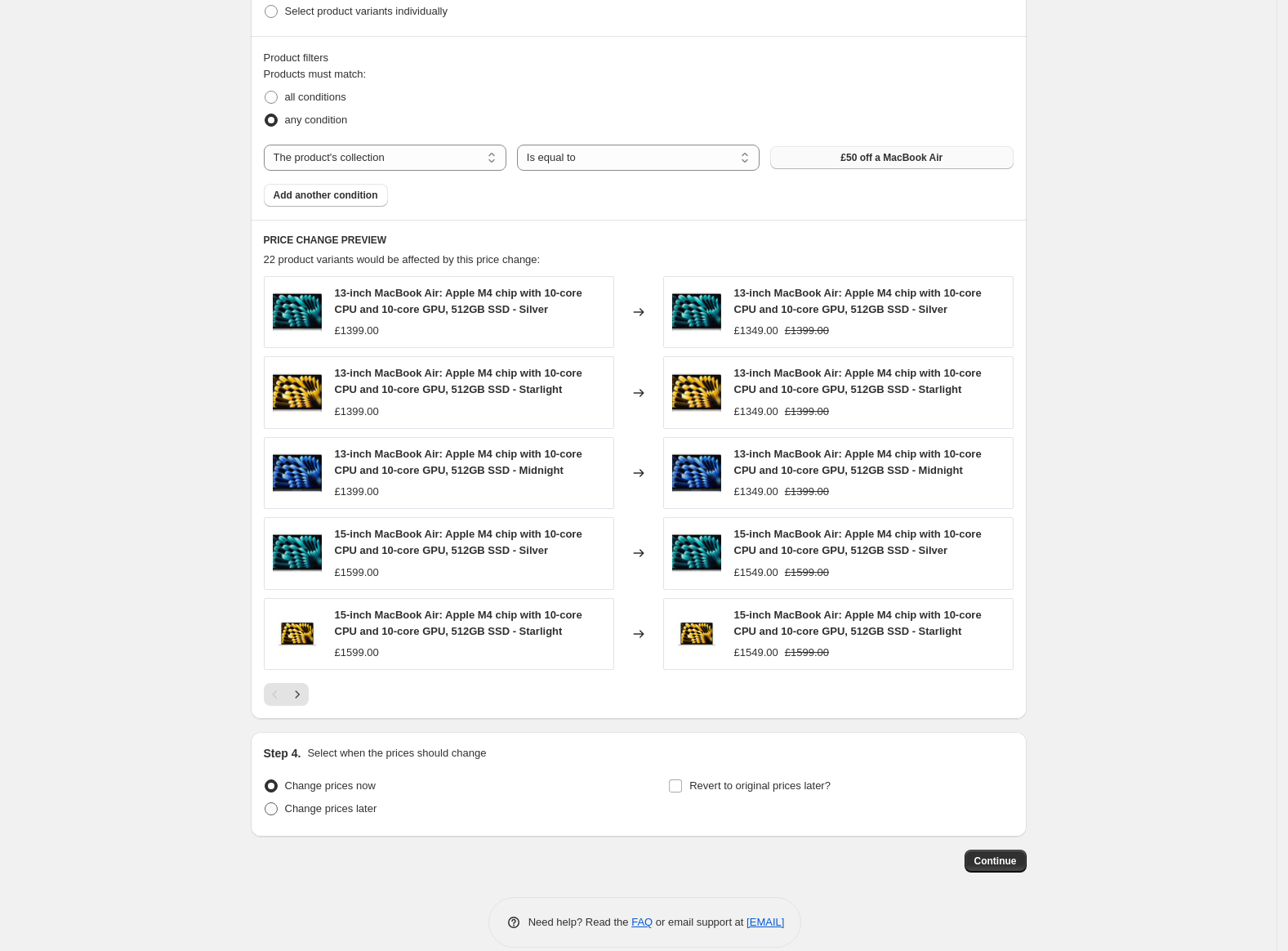 click on "Change prices later" at bounding box center (331, 808) 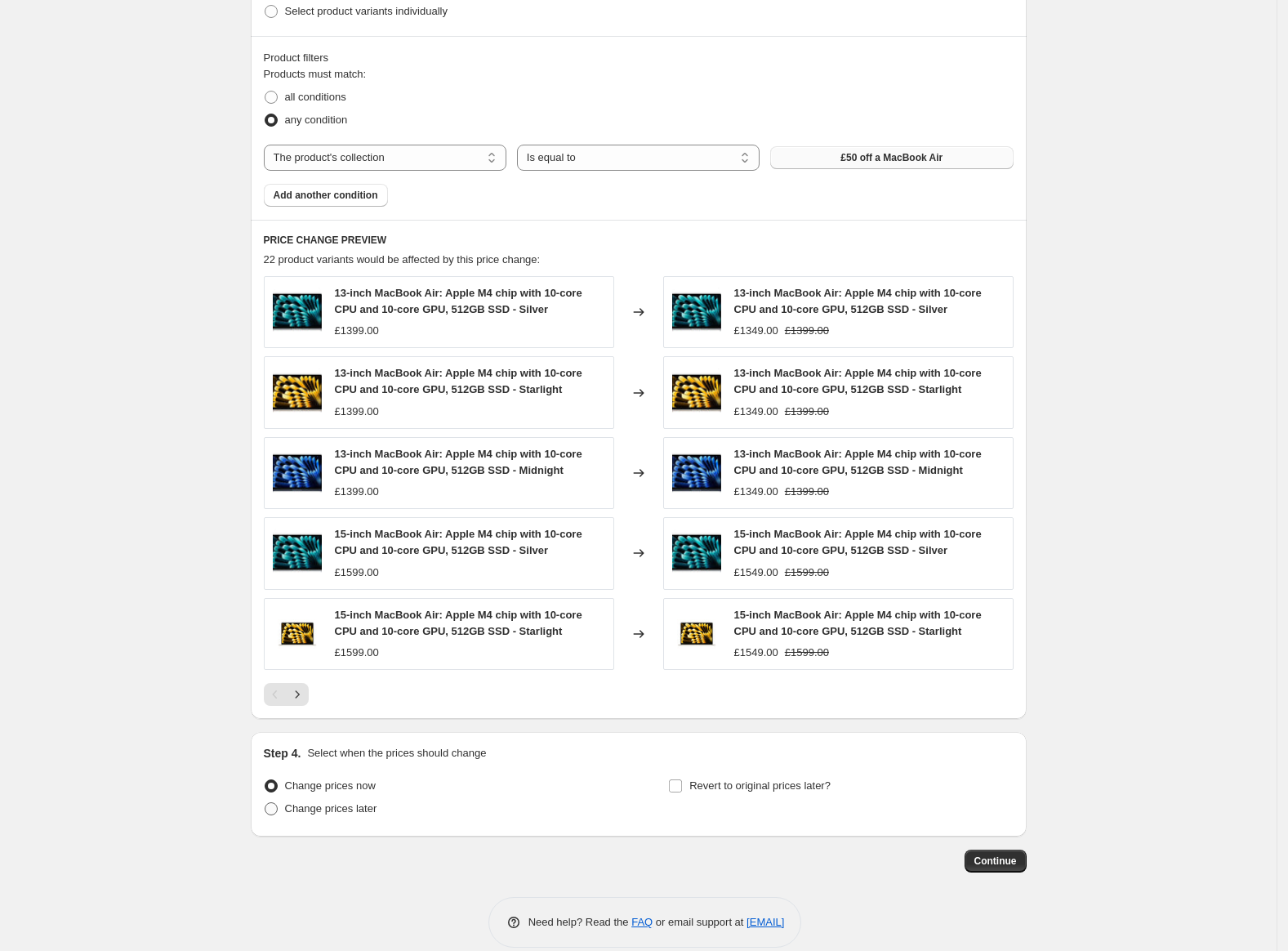 radio on "true" 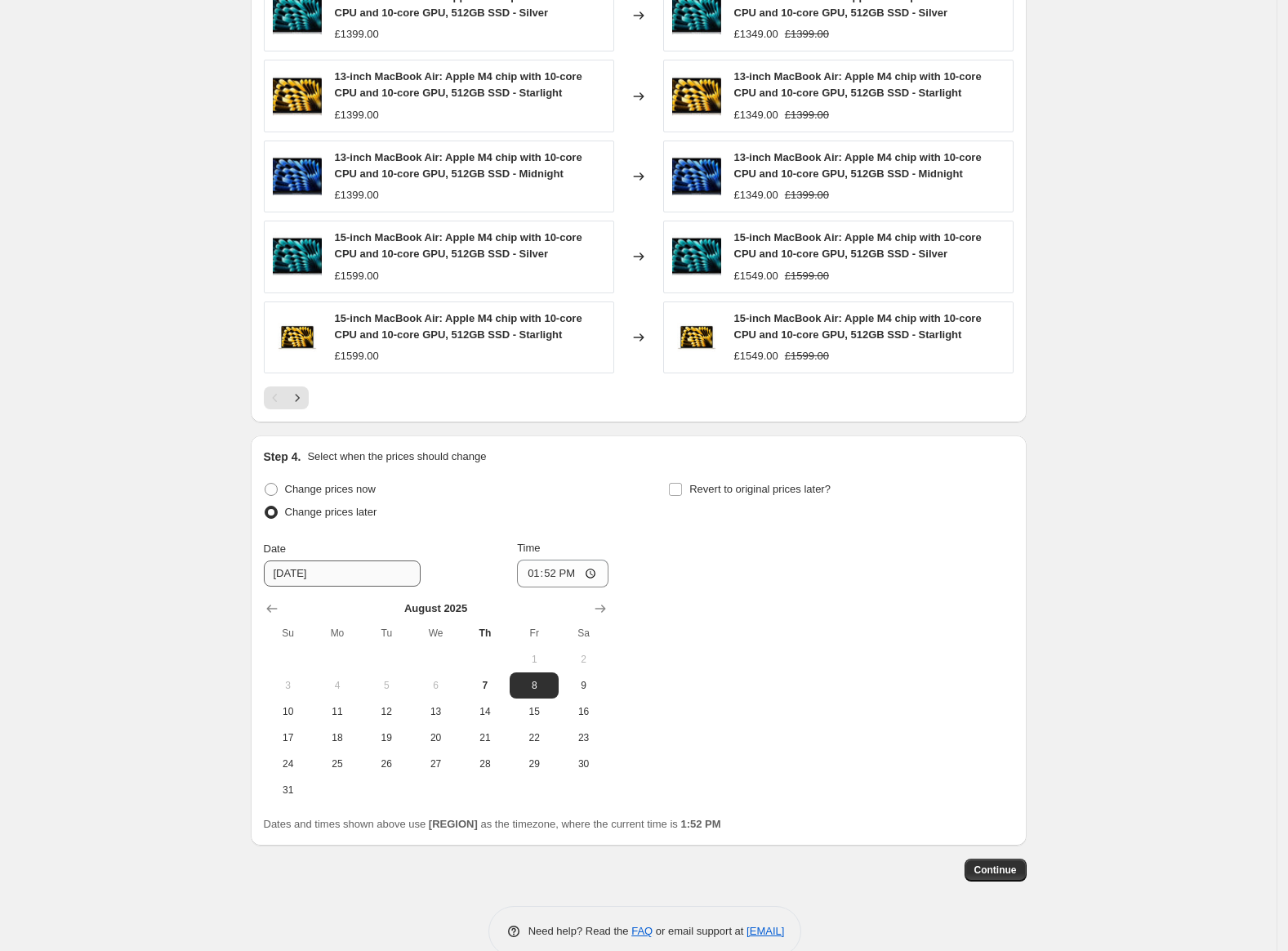 scroll, scrollTop: 1198, scrollLeft: 0, axis: vertical 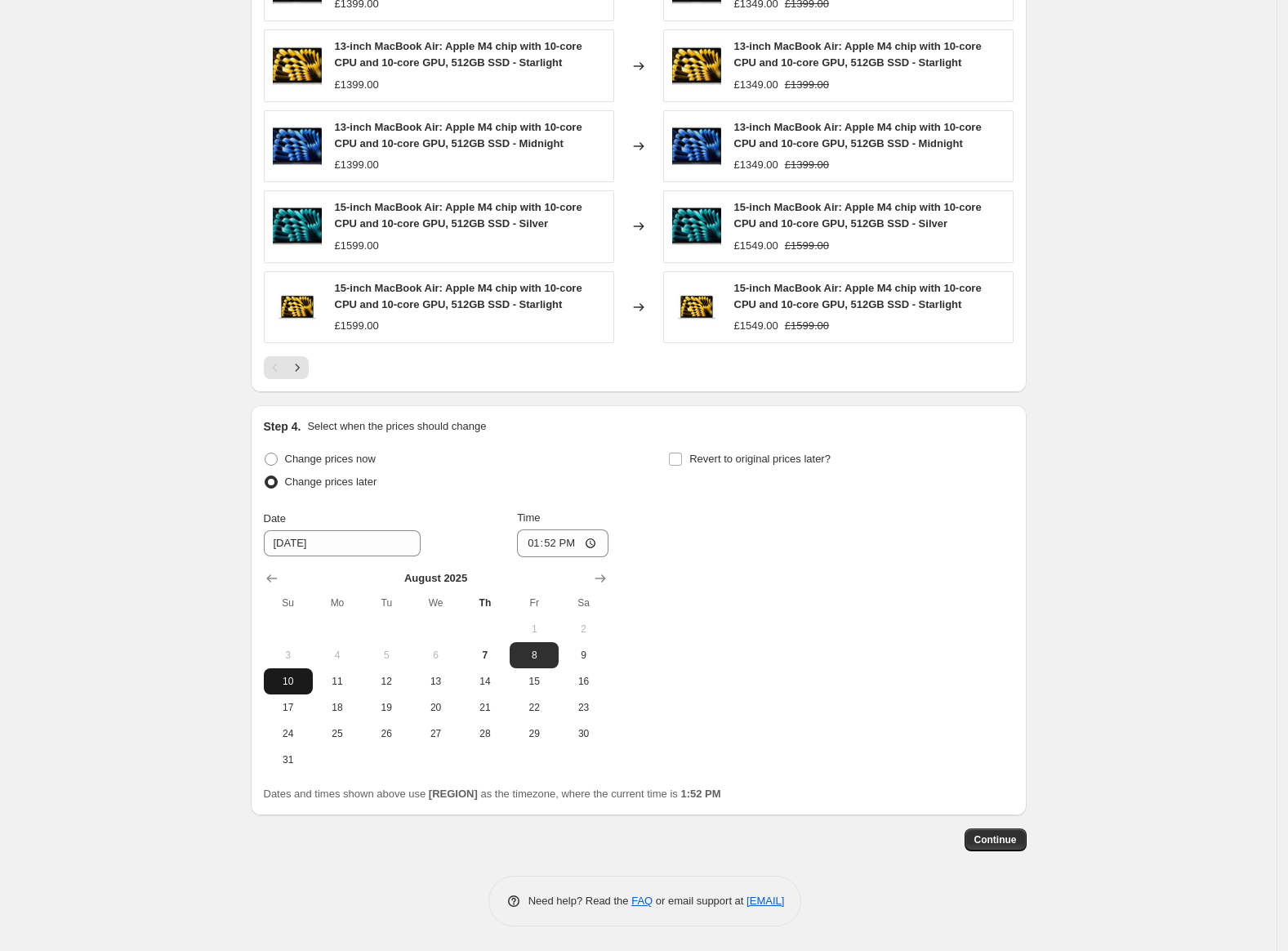 click on "10" at bounding box center [288, 681] 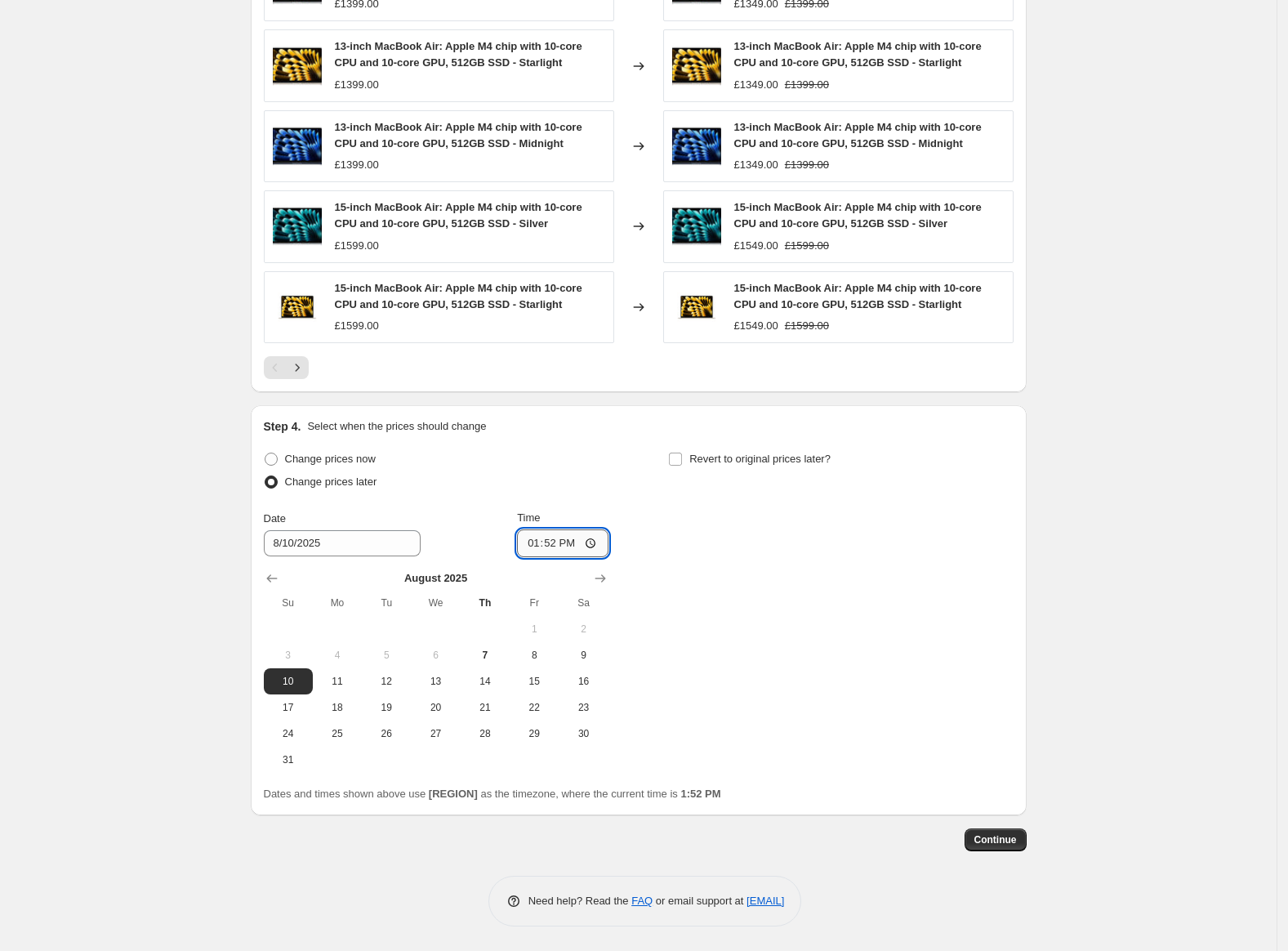 click on "13:52" at bounding box center [563, 543] 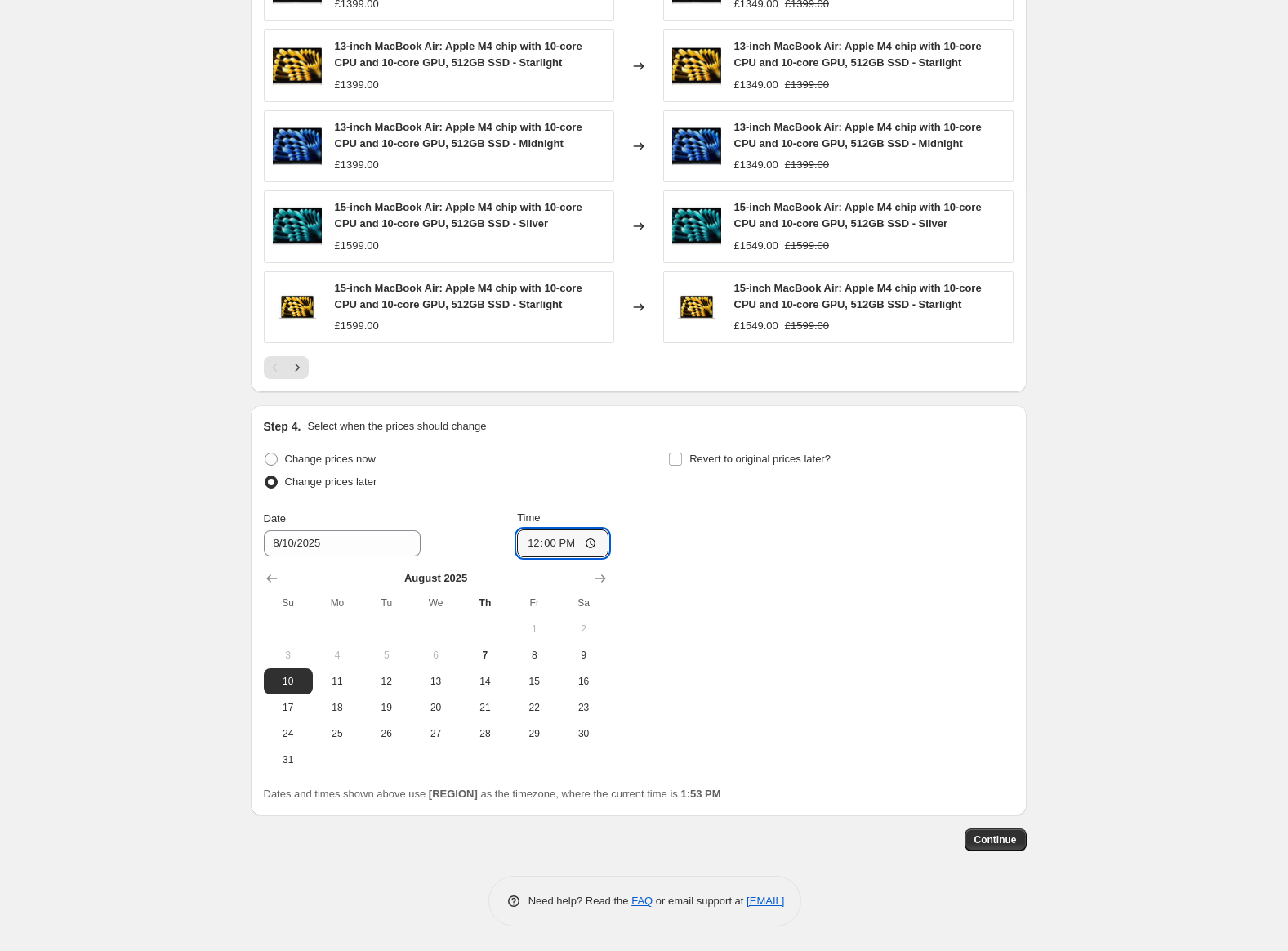 type on "12:00" 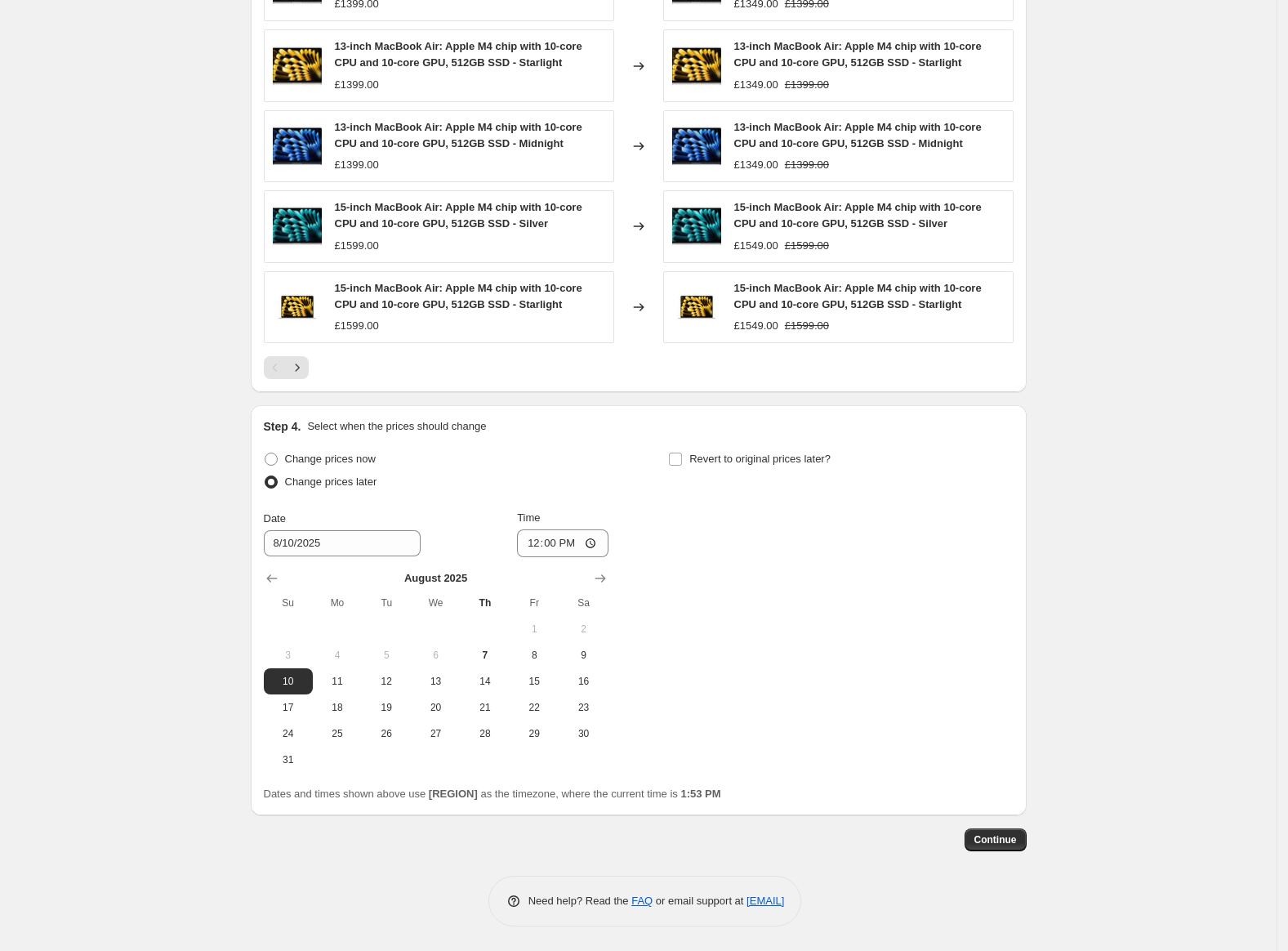 click on "Change prices now Change prices later Date [DATE] Time [TIME] August   2025 Su Mo Tu We Th Fr Sa 1 2 3 4 5 6 7 8 9 10 11 12 13 14 15 16 17 18 19 20 21 22 23 24 25 26 27 28 29 30 31 Revert to original prices later?" at bounding box center [639, 610] 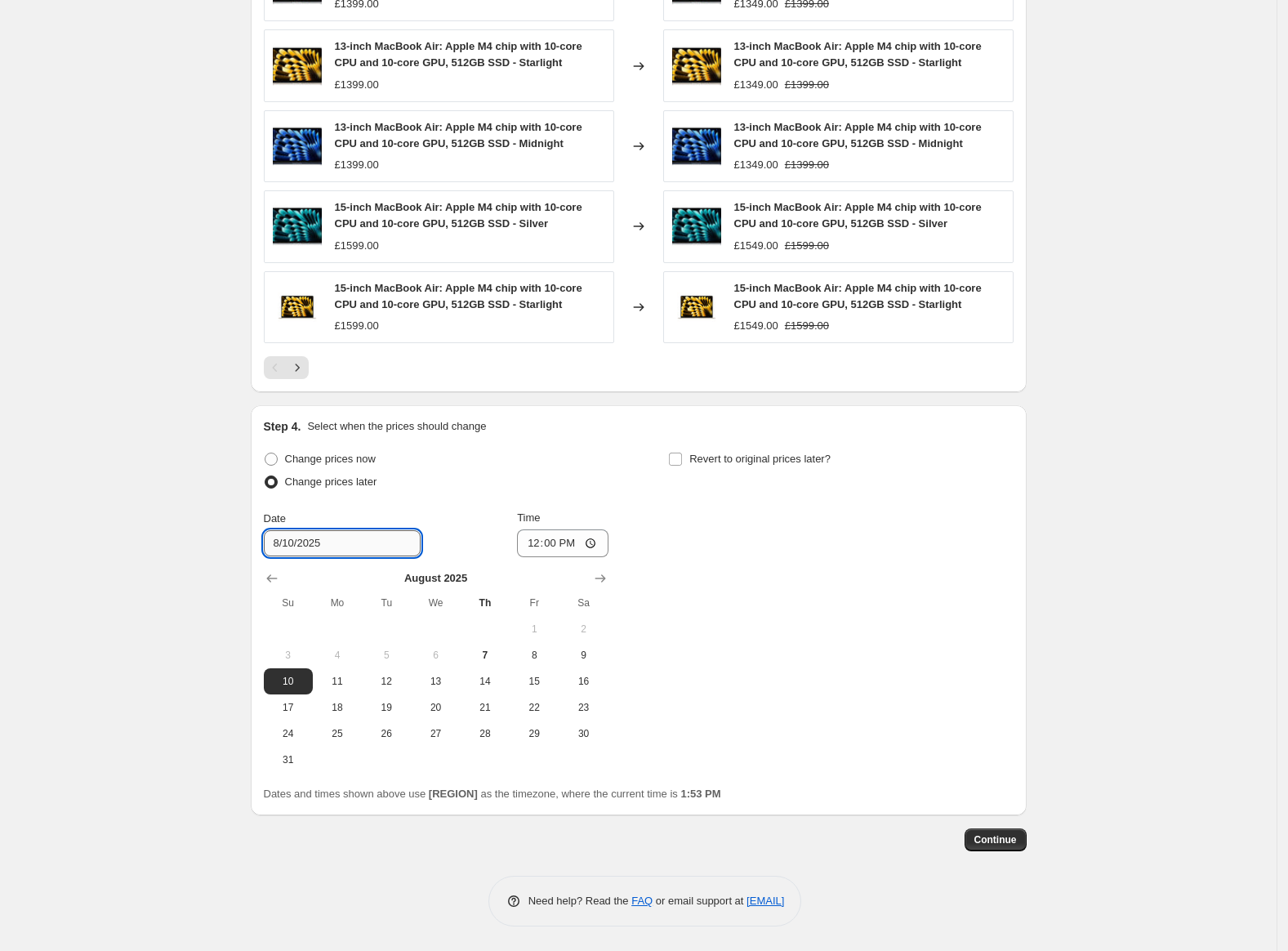 click on "8/10/2025" at bounding box center [342, 543] 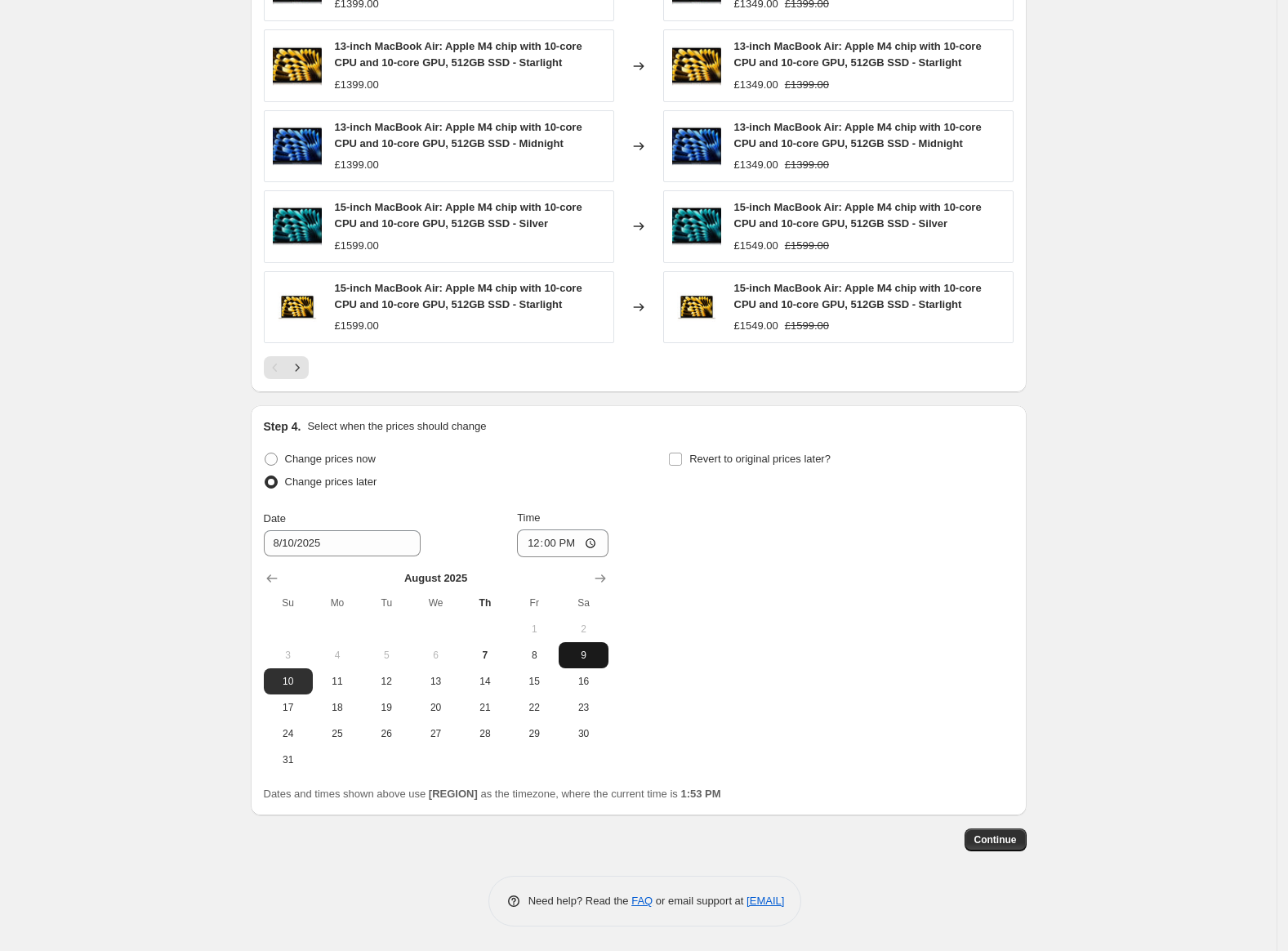 click on "9" at bounding box center (583, 655) 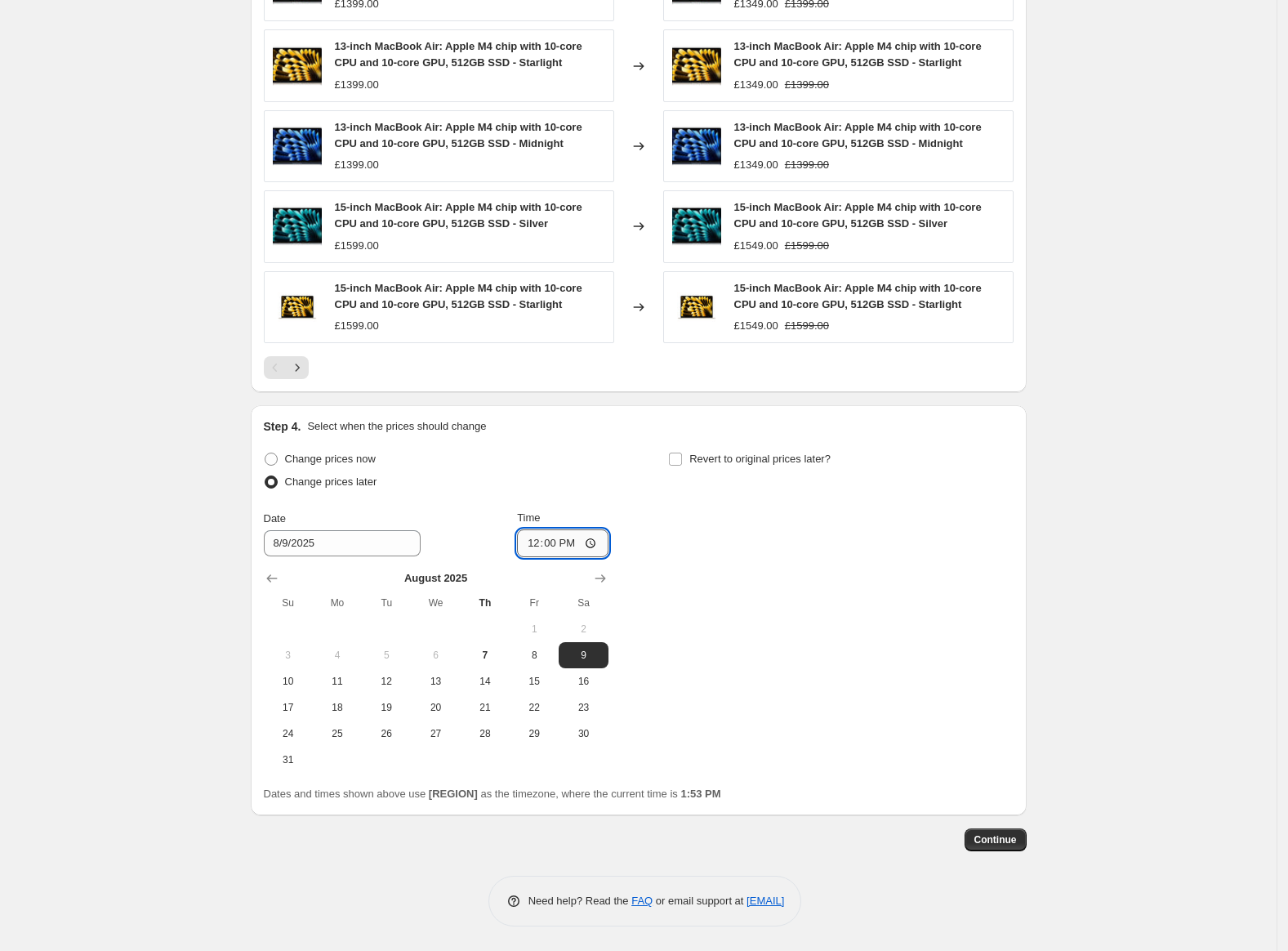 click on "12:00" at bounding box center [563, 543] 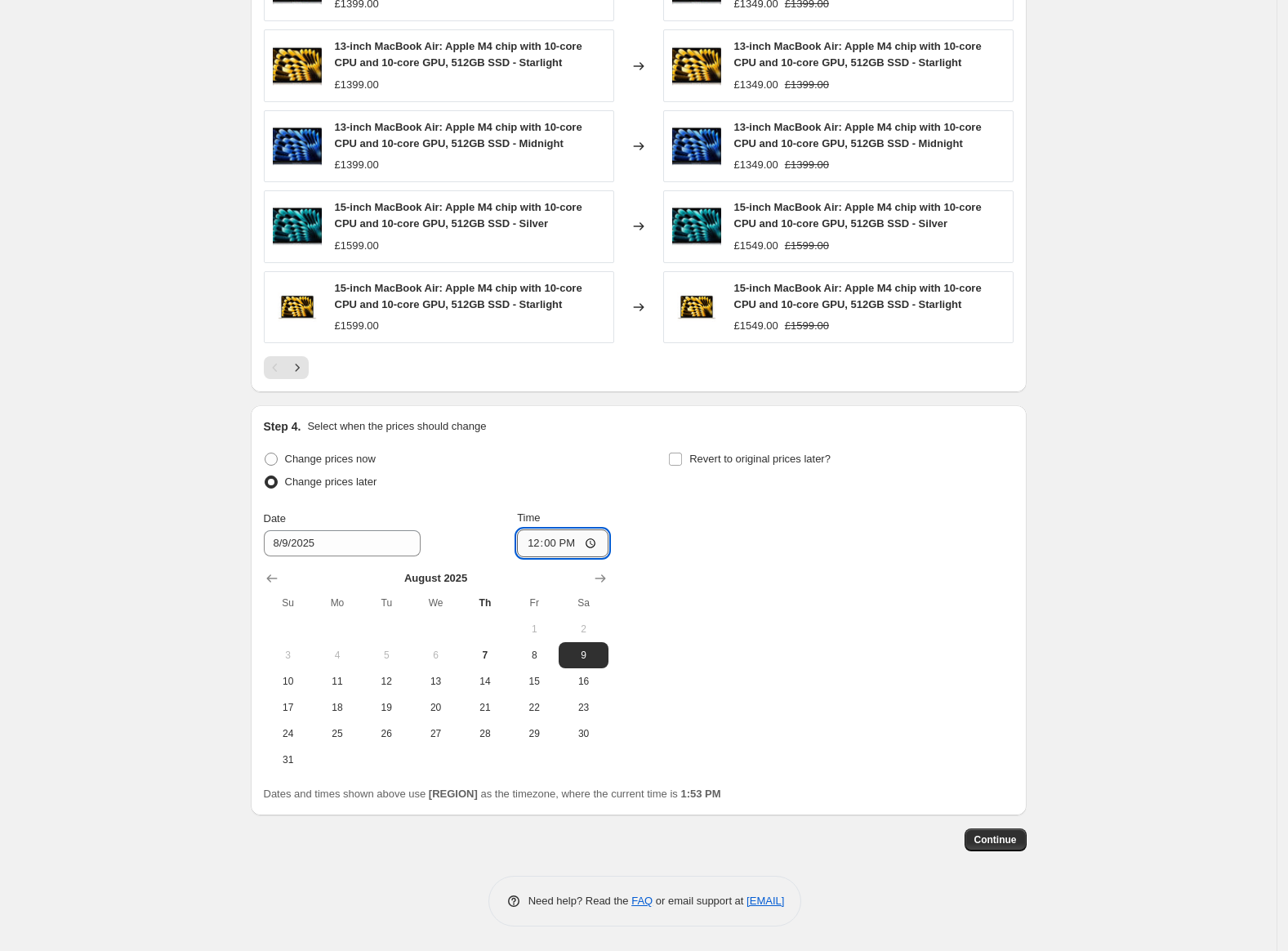 click on "12:00" at bounding box center [563, 543] 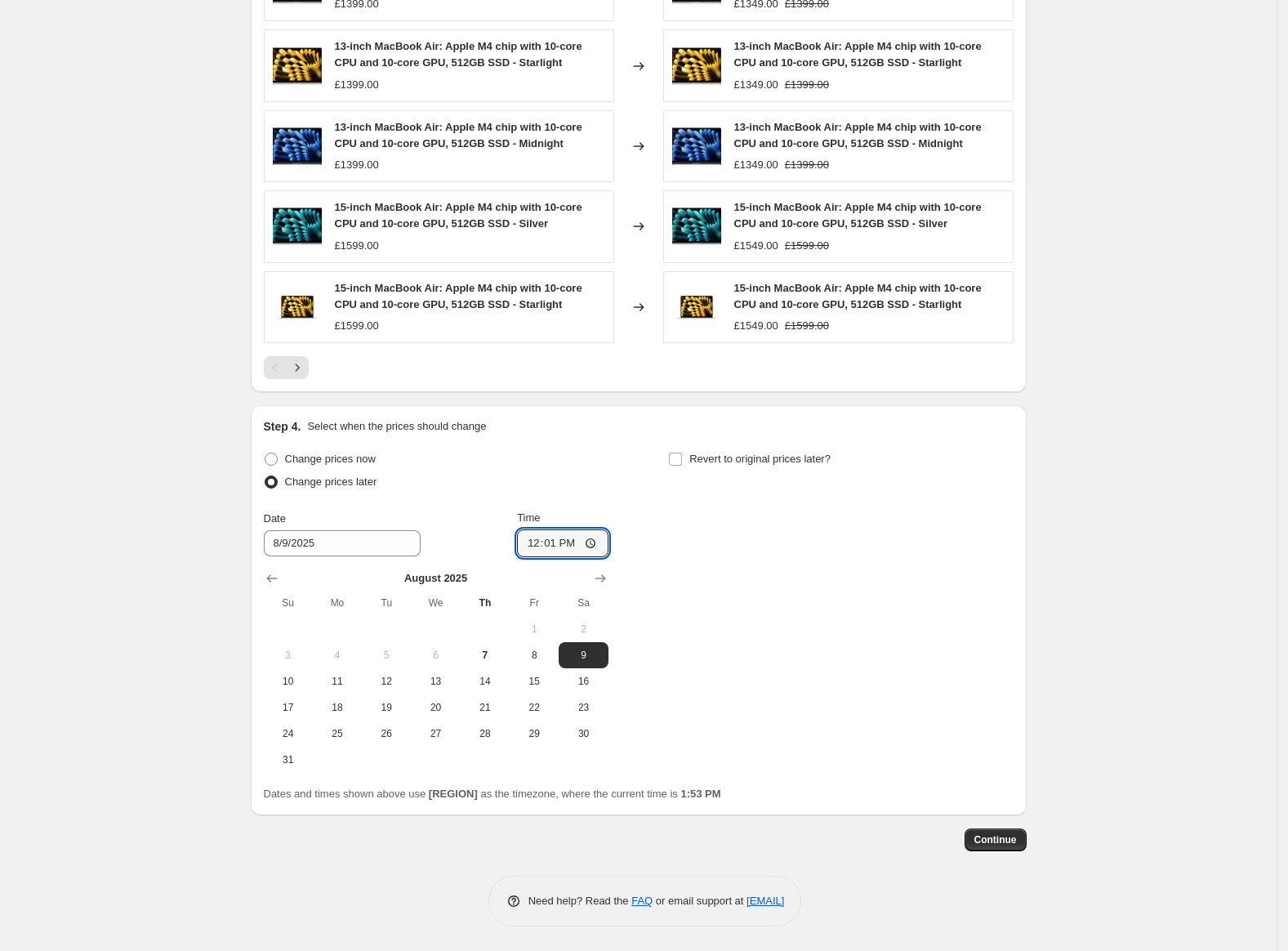 type on "12:01" 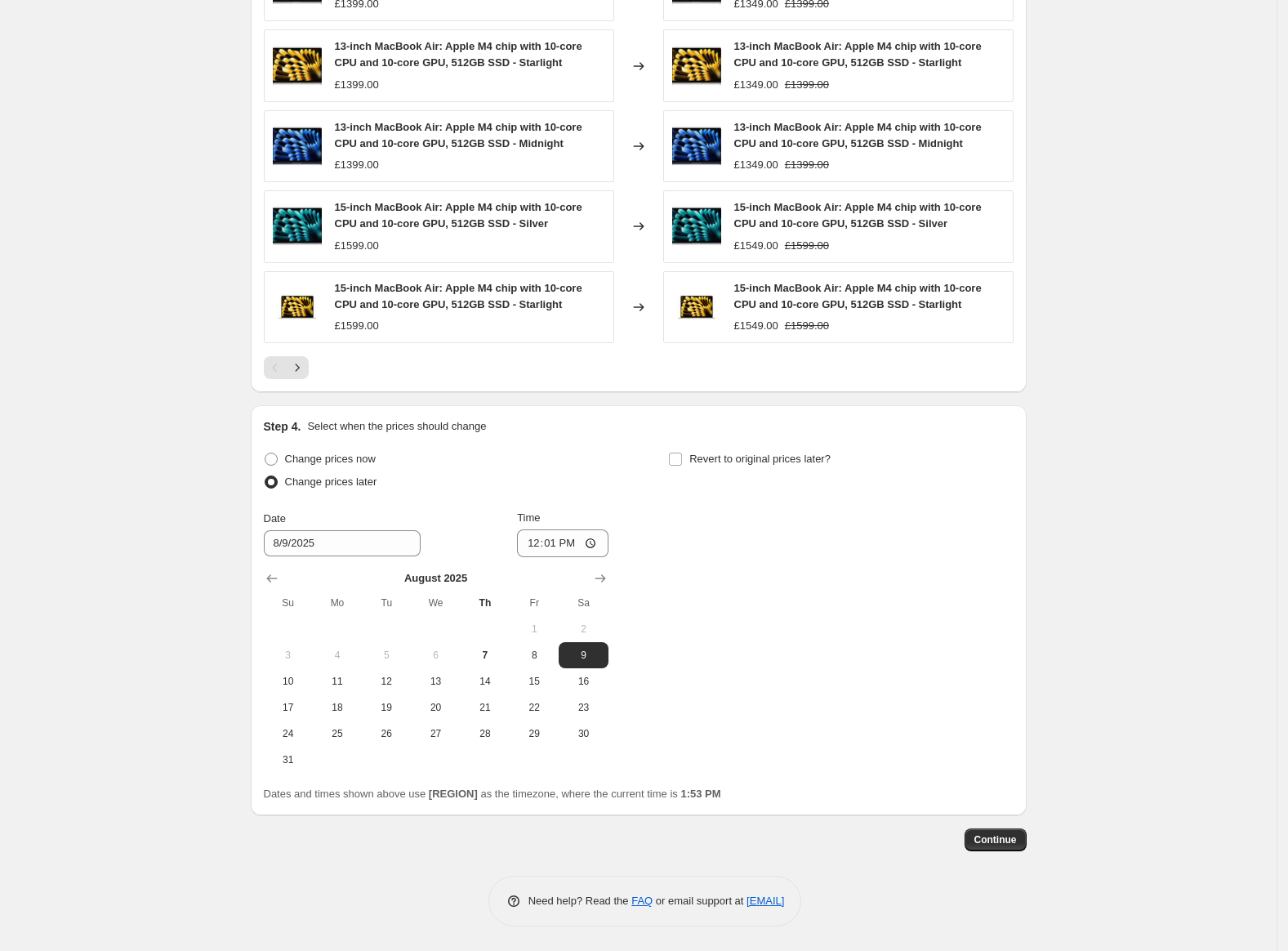 click on "Change prices now Change prices later Date [DATE] Time [TIME] August   2025 Su Mo Tu We Th Fr Sa 1 2 3 4 5 6 7 8 9 10 11 12 13 14 15 16 17 18 19 20 21 22 23 24 25 26 27 28 29 30 31 Revert to original prices later? Date [DATE] Time [TIME] September   2025 Su Mo Tu We Th Fr Sa 1 2 3 4 5 6 7 8 9 10 11 12 13 14 15 16 17 18 19 20 21 22 23 24 25 26 27 28 29 30" at bounding box center (639, 610) 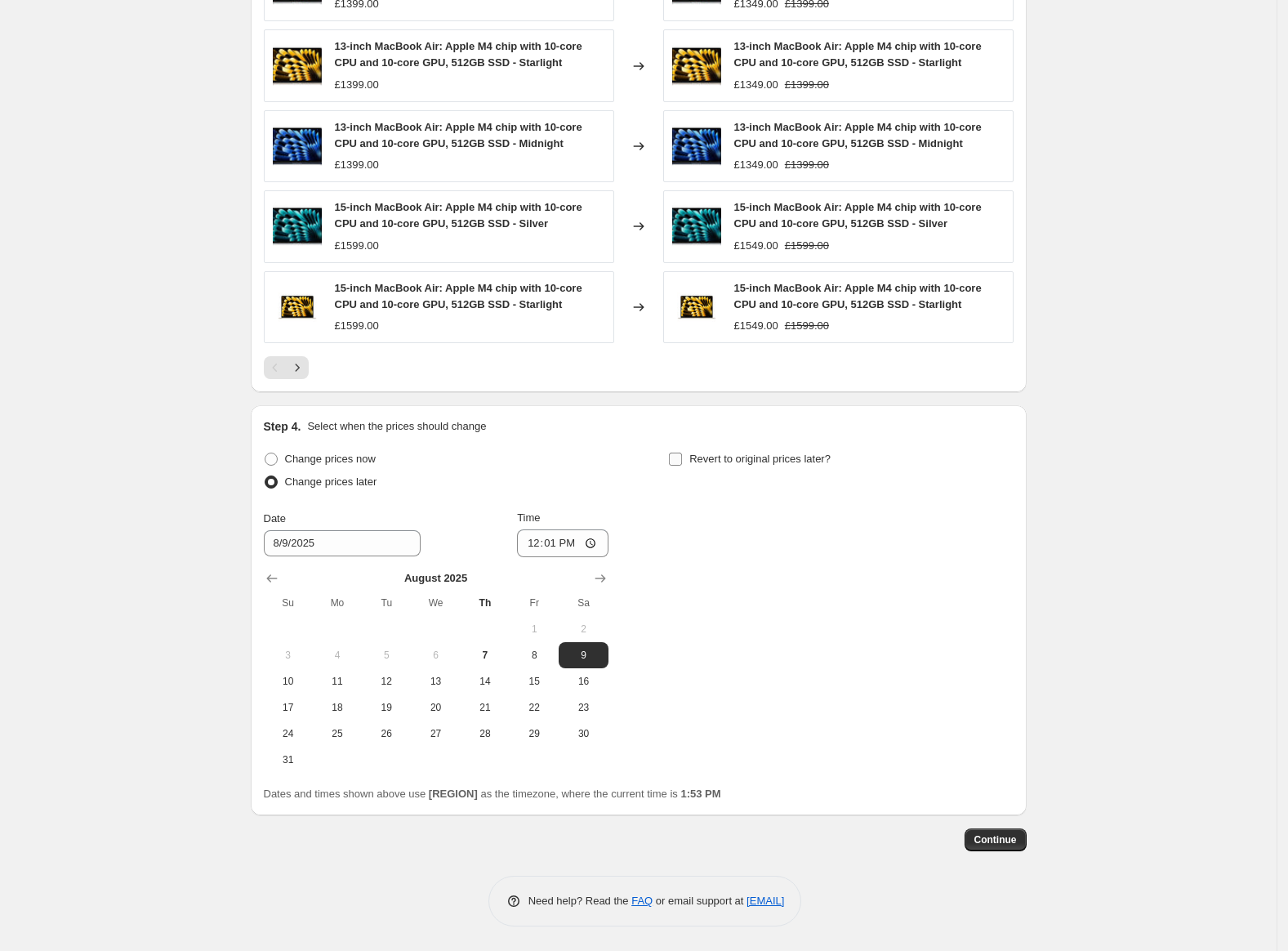 click on "Revert to original prices later?" at bounding box center [760, 458] 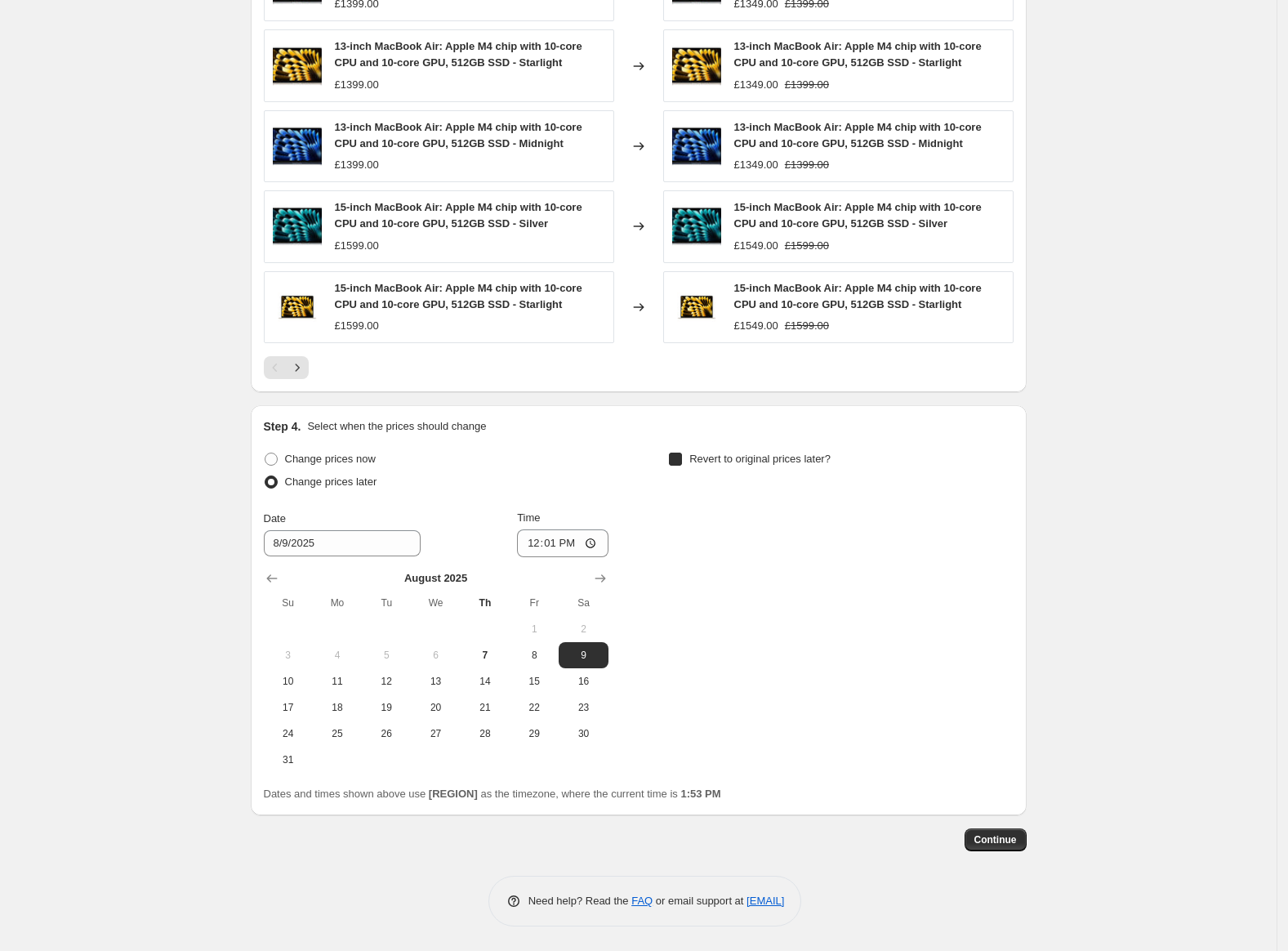 checkbox on "true" 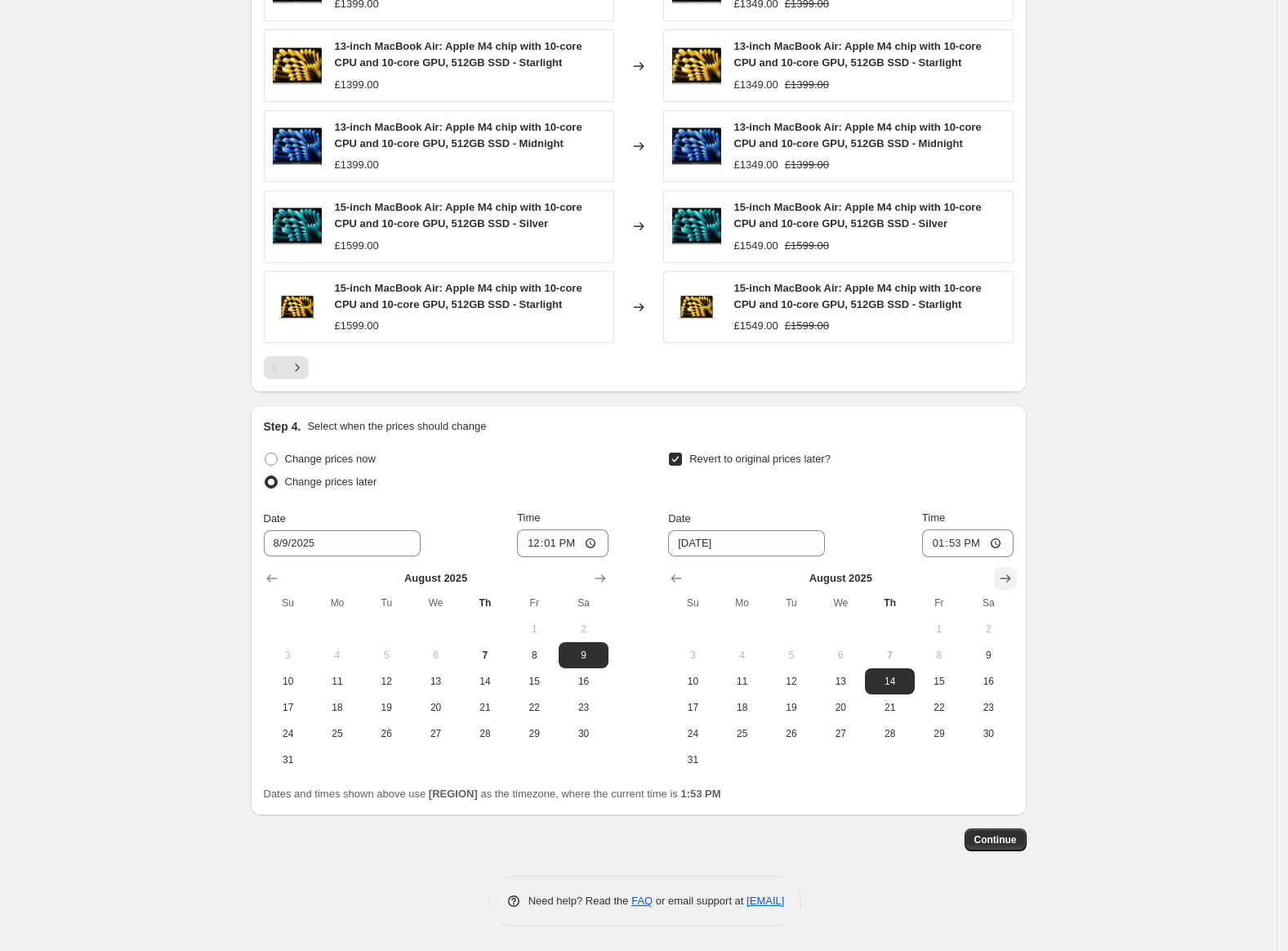 click 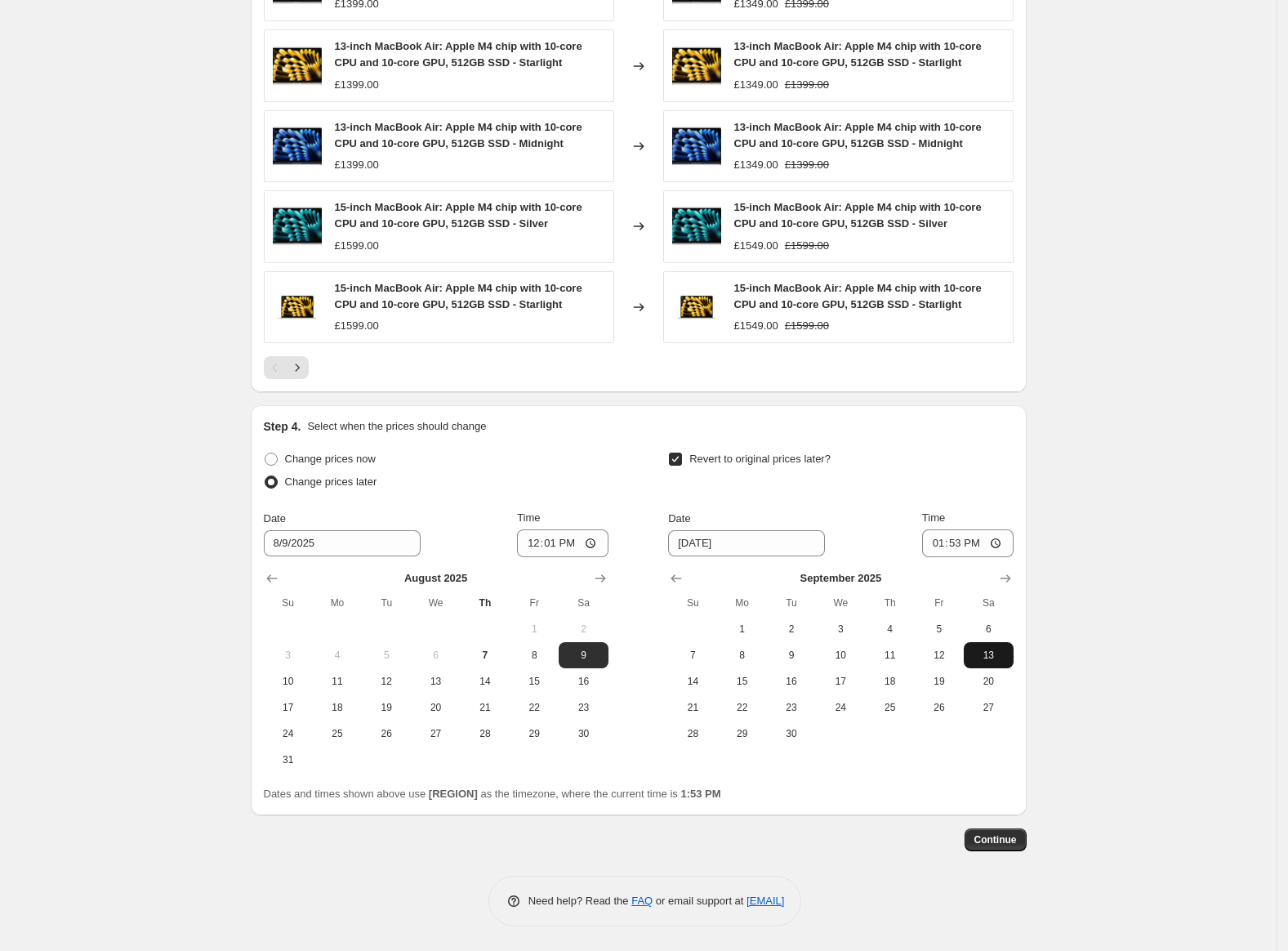 click on "13" at bounding box center (988, 655) 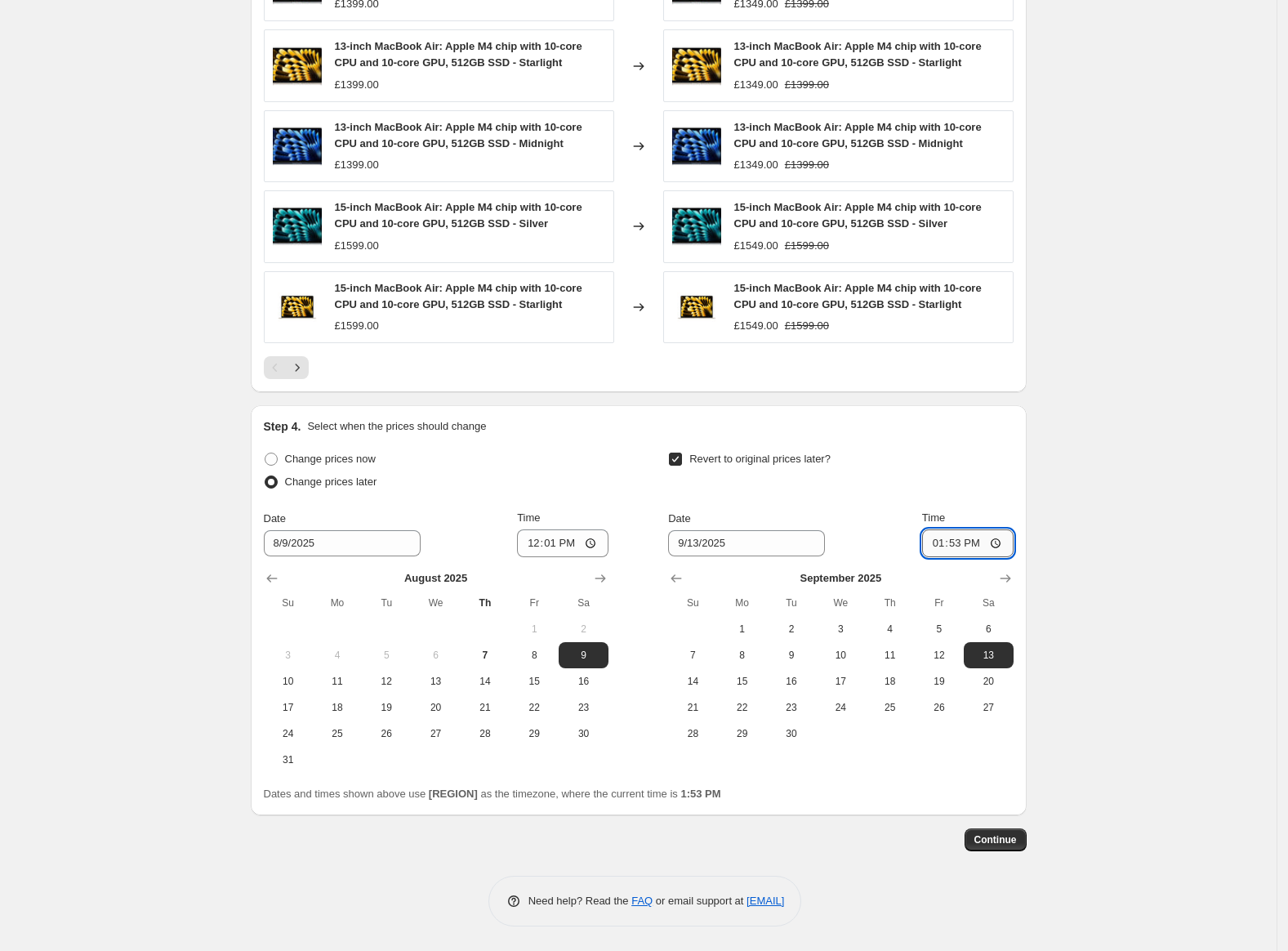 click on "13:53" at bounding box center [968, 543] 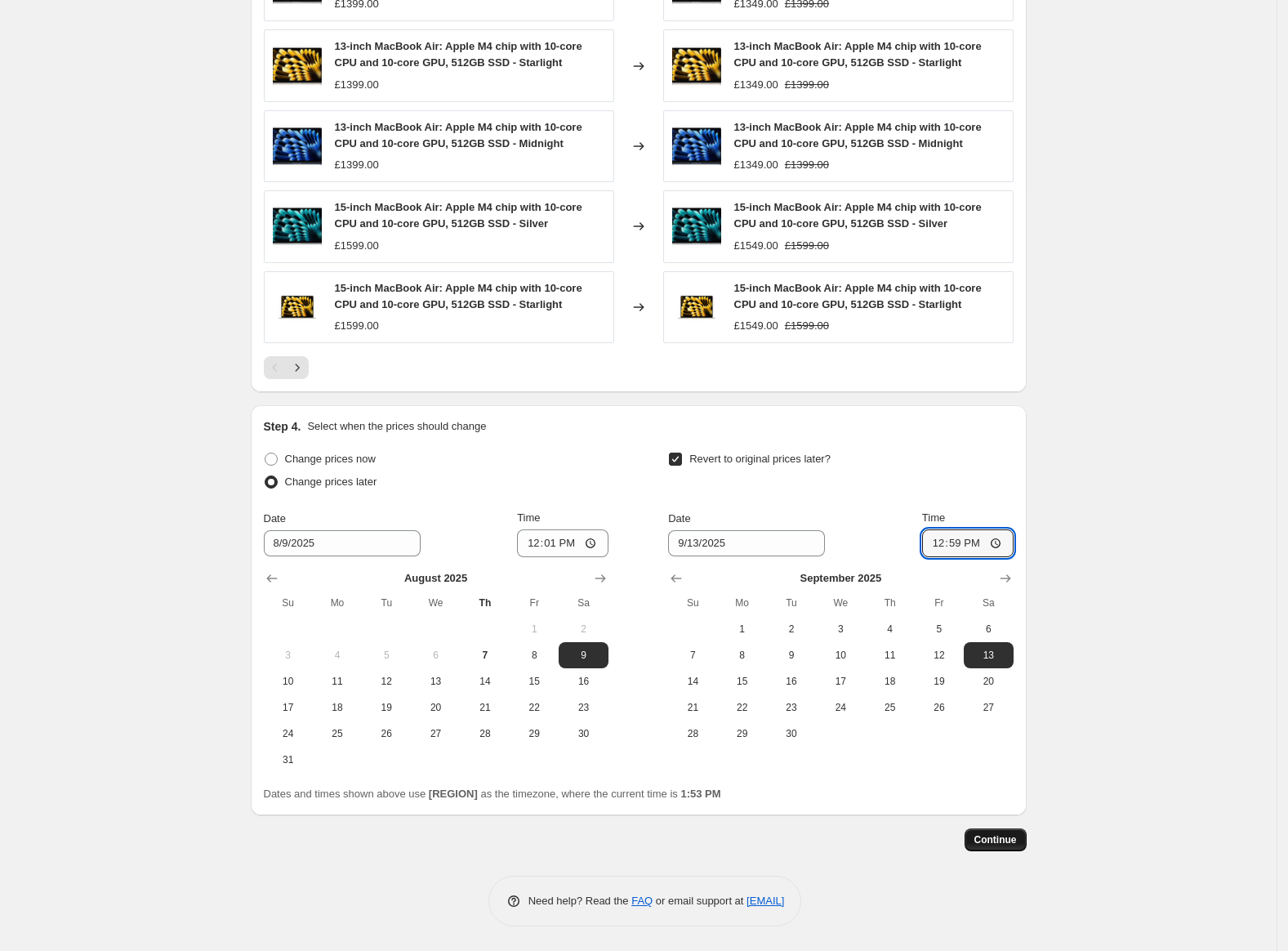 type on "12:59" 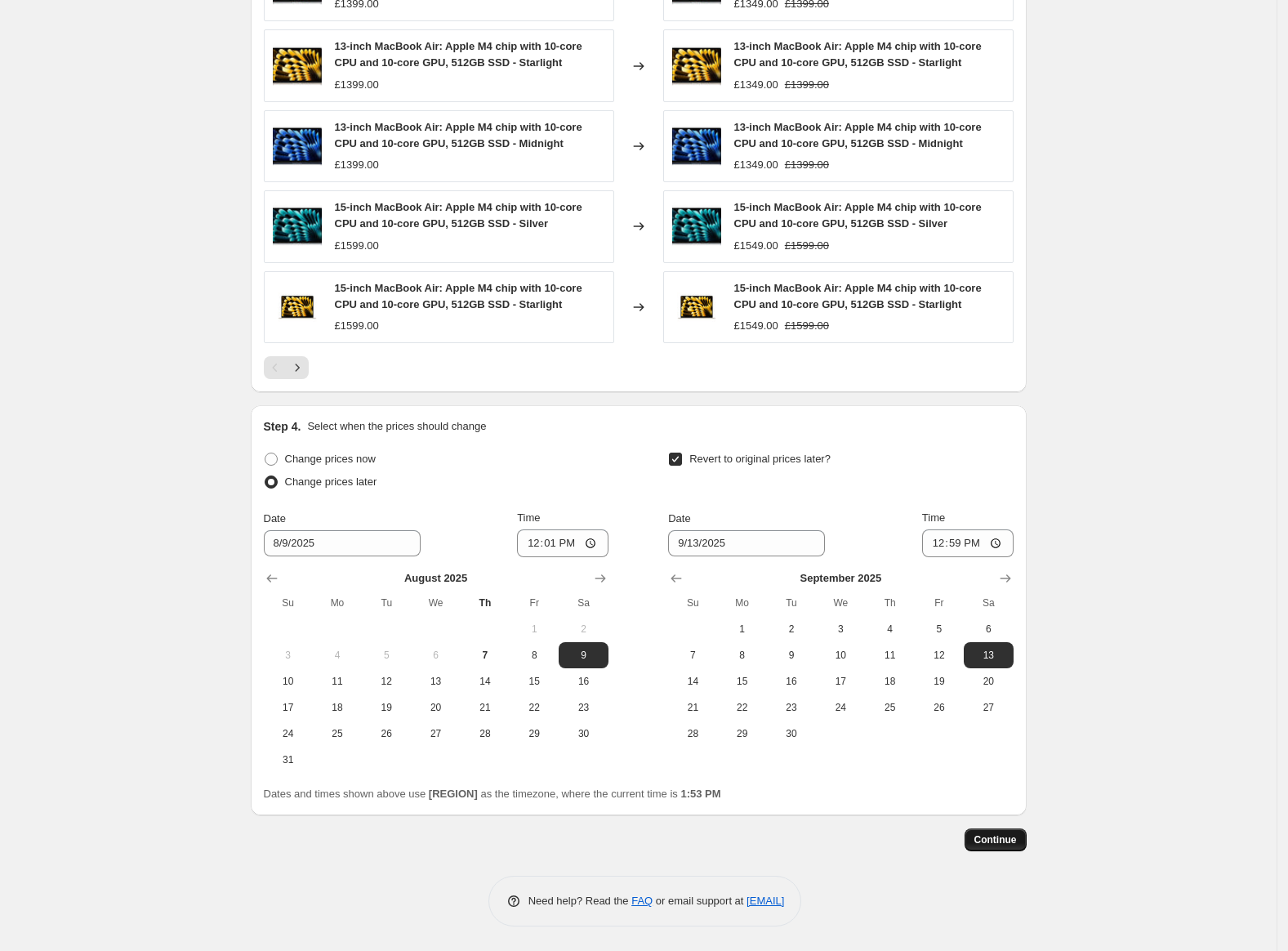 click on "Continue" at bounding box center [996, 840] 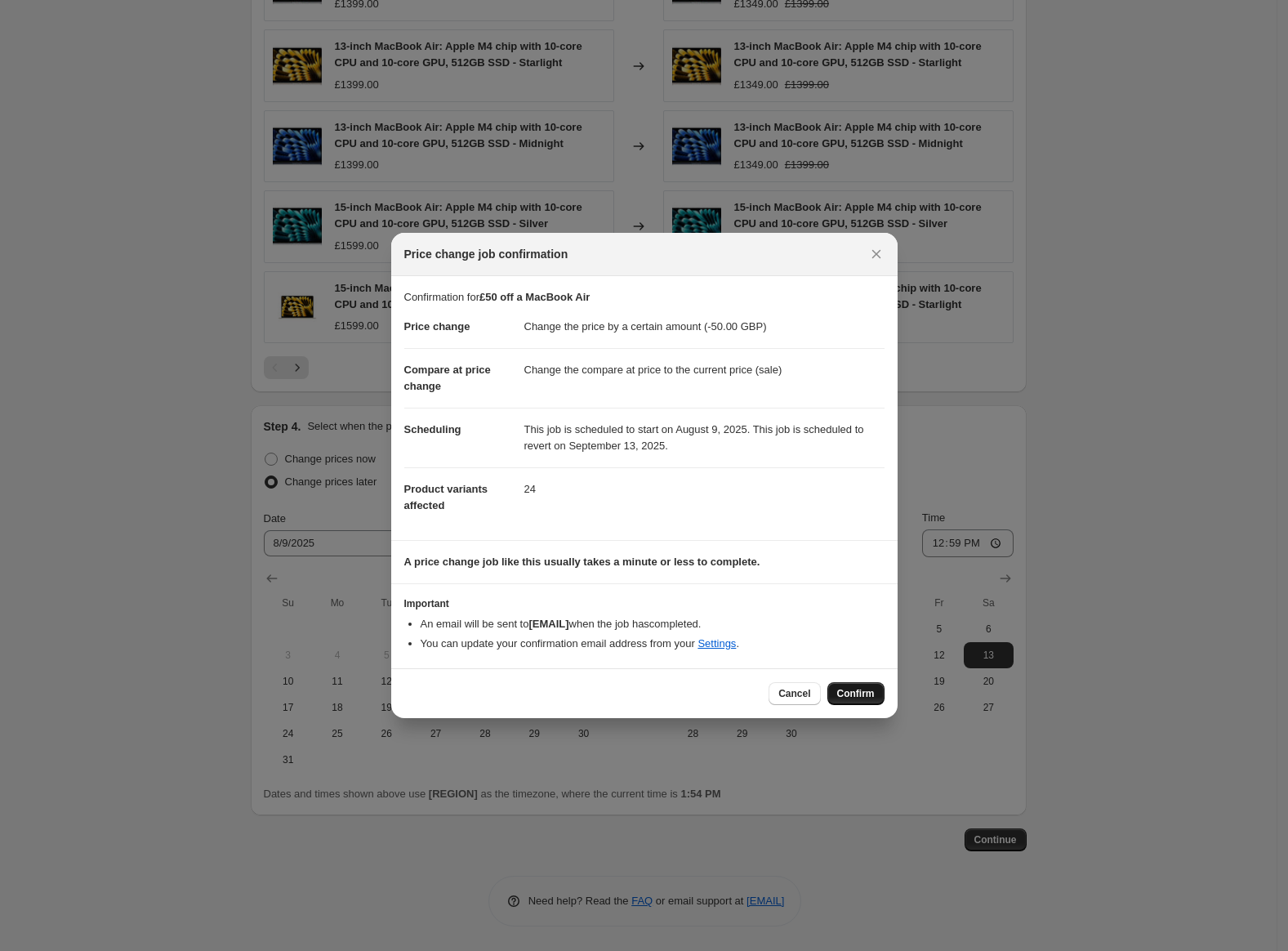 click on "Confirm" at bounding box center (856, 694) 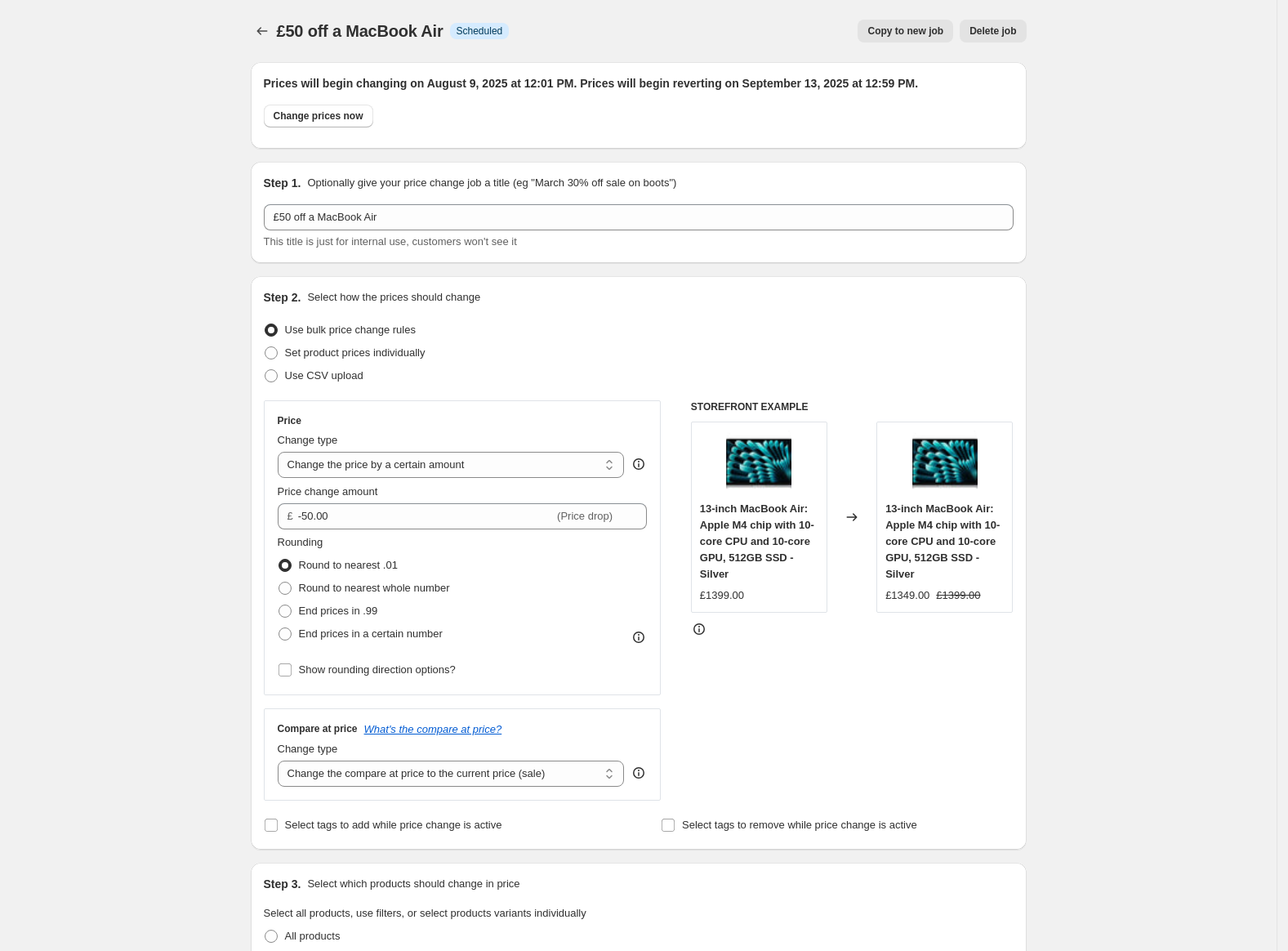 scroll, scrollTop: 1198, scrollLeft: 0, axis: vertical 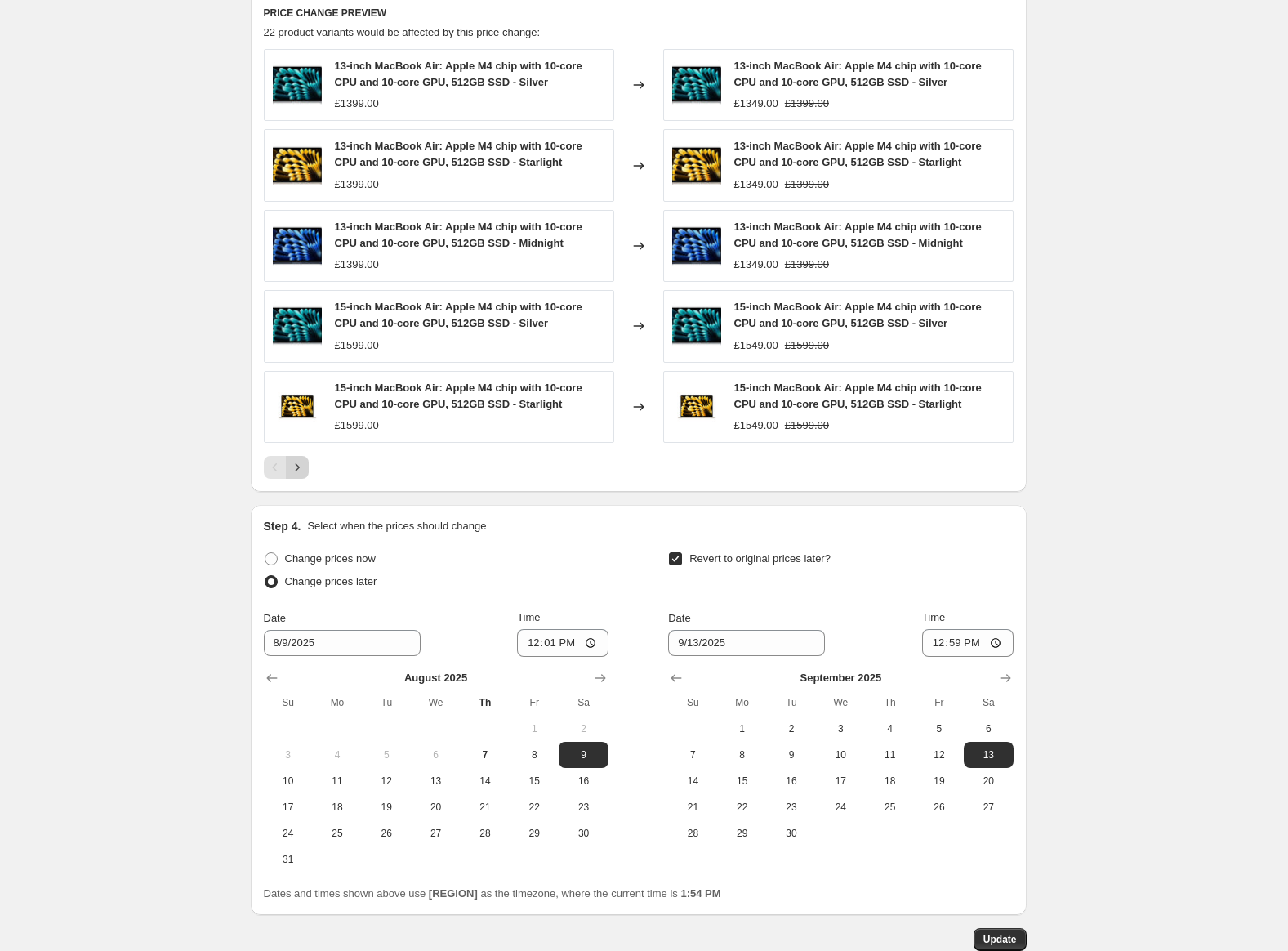 click 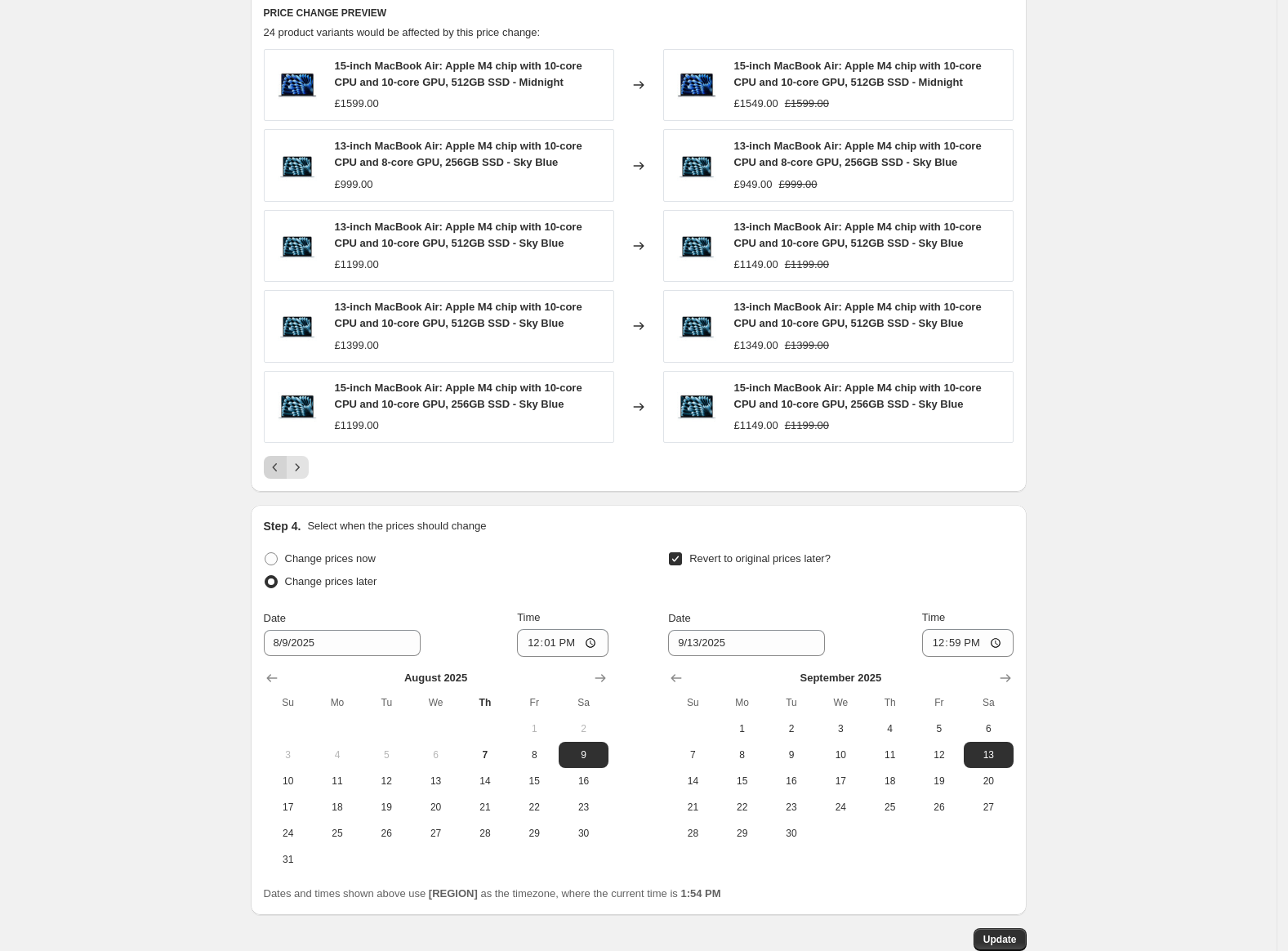 click 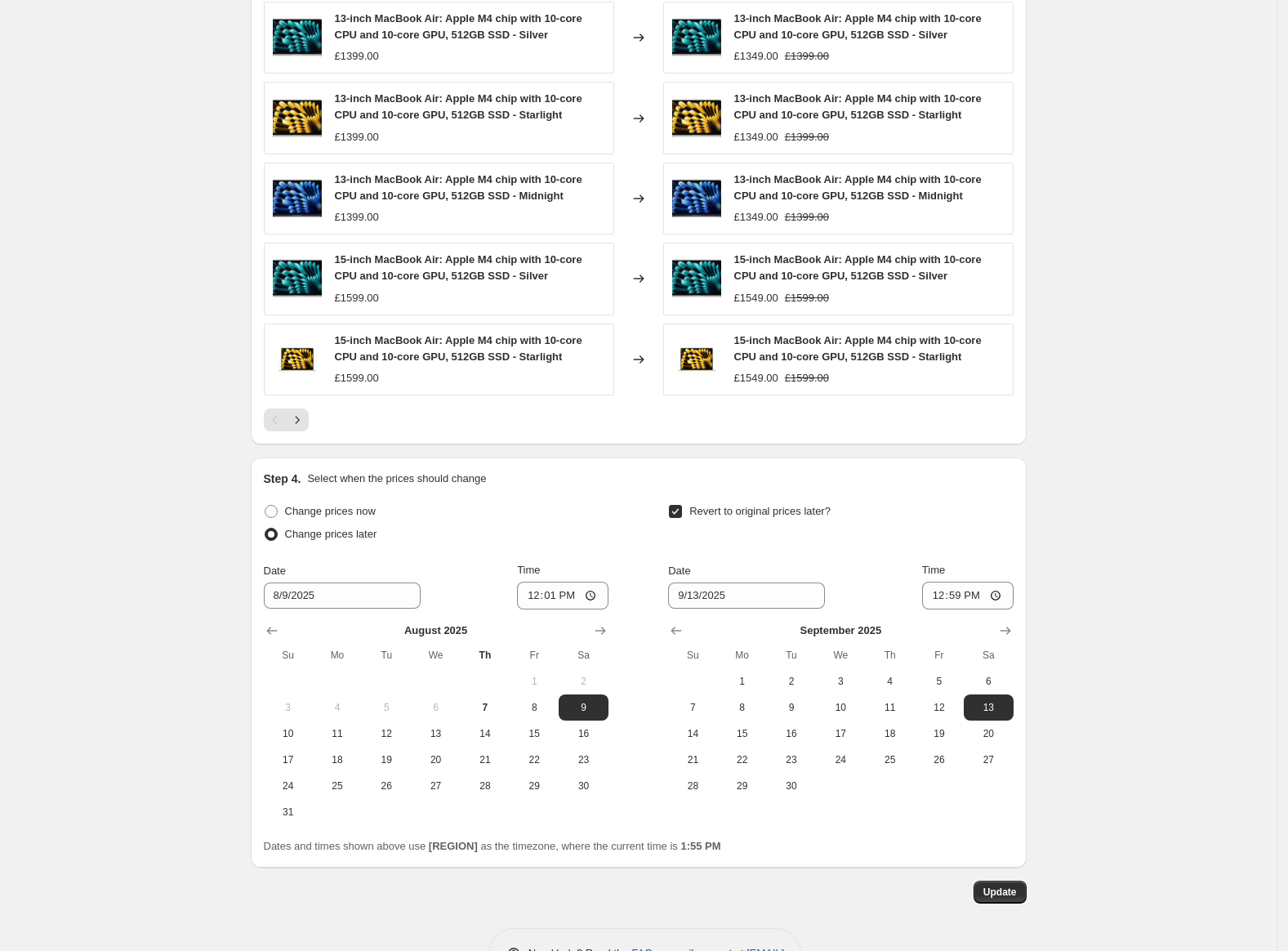 scroll, scrollTop: 1301, scrollLeft: 0, axis: vertical 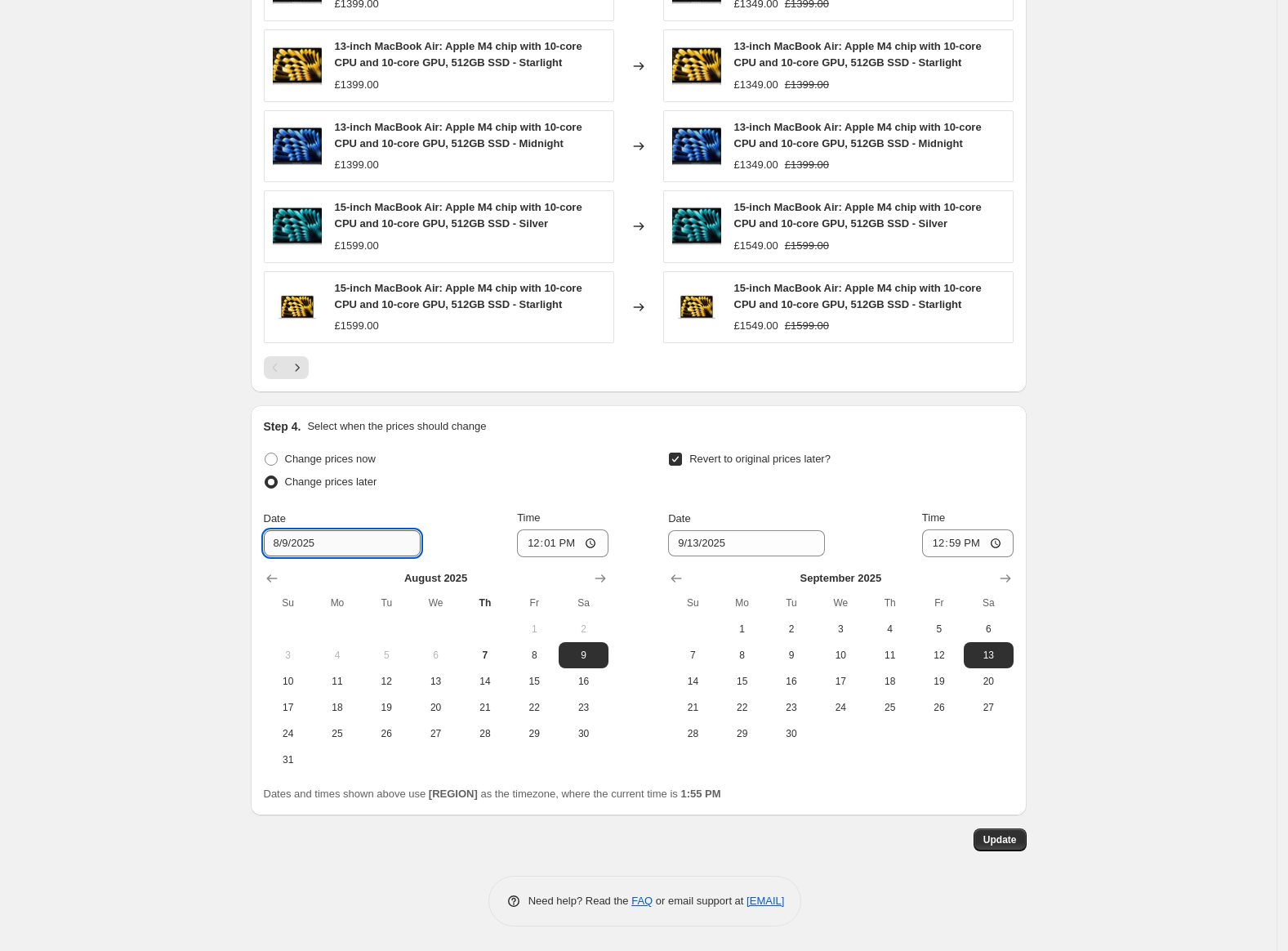 click at bounding box center [342, 543] 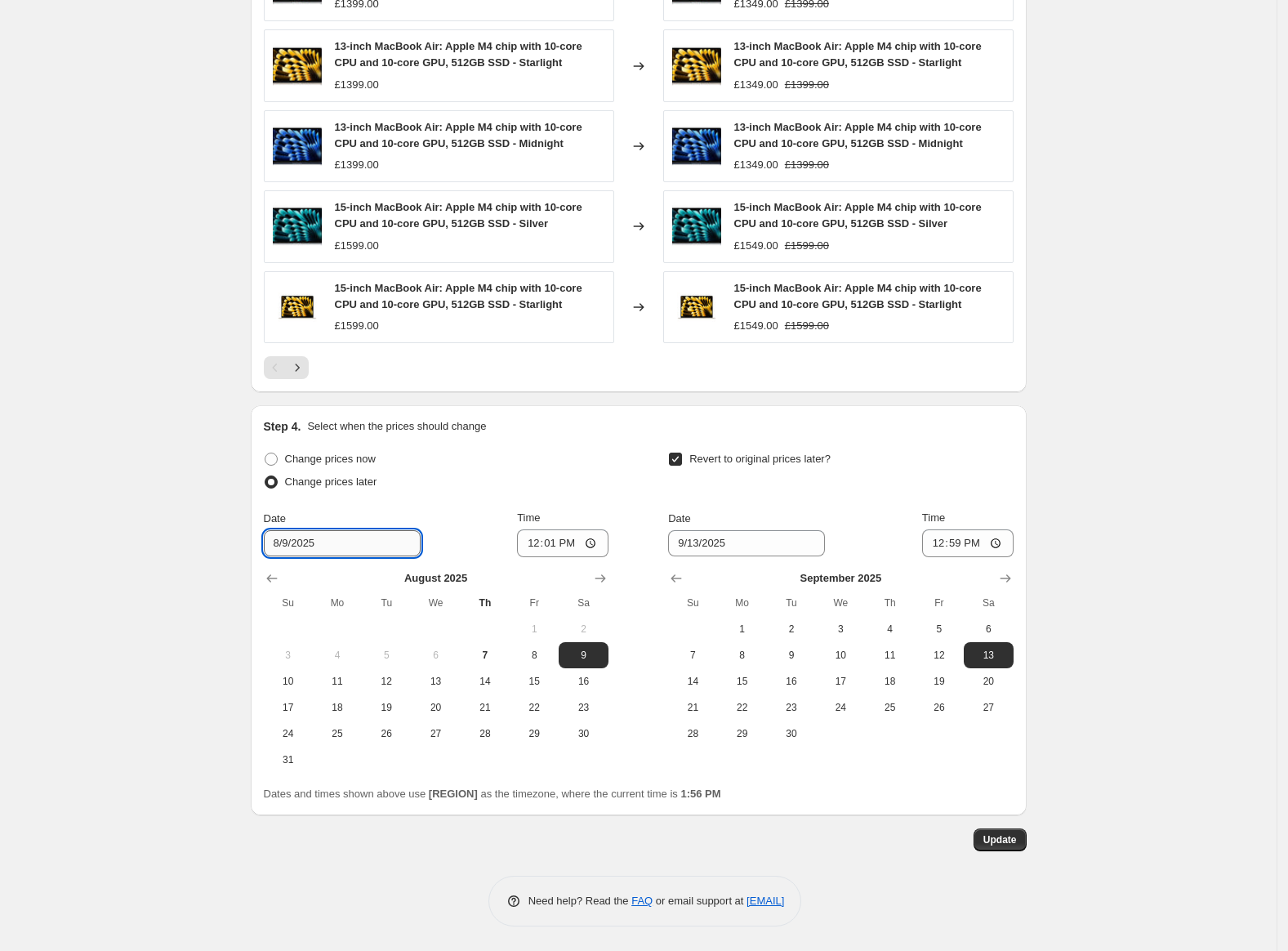 click at bounding box center (342, 543) 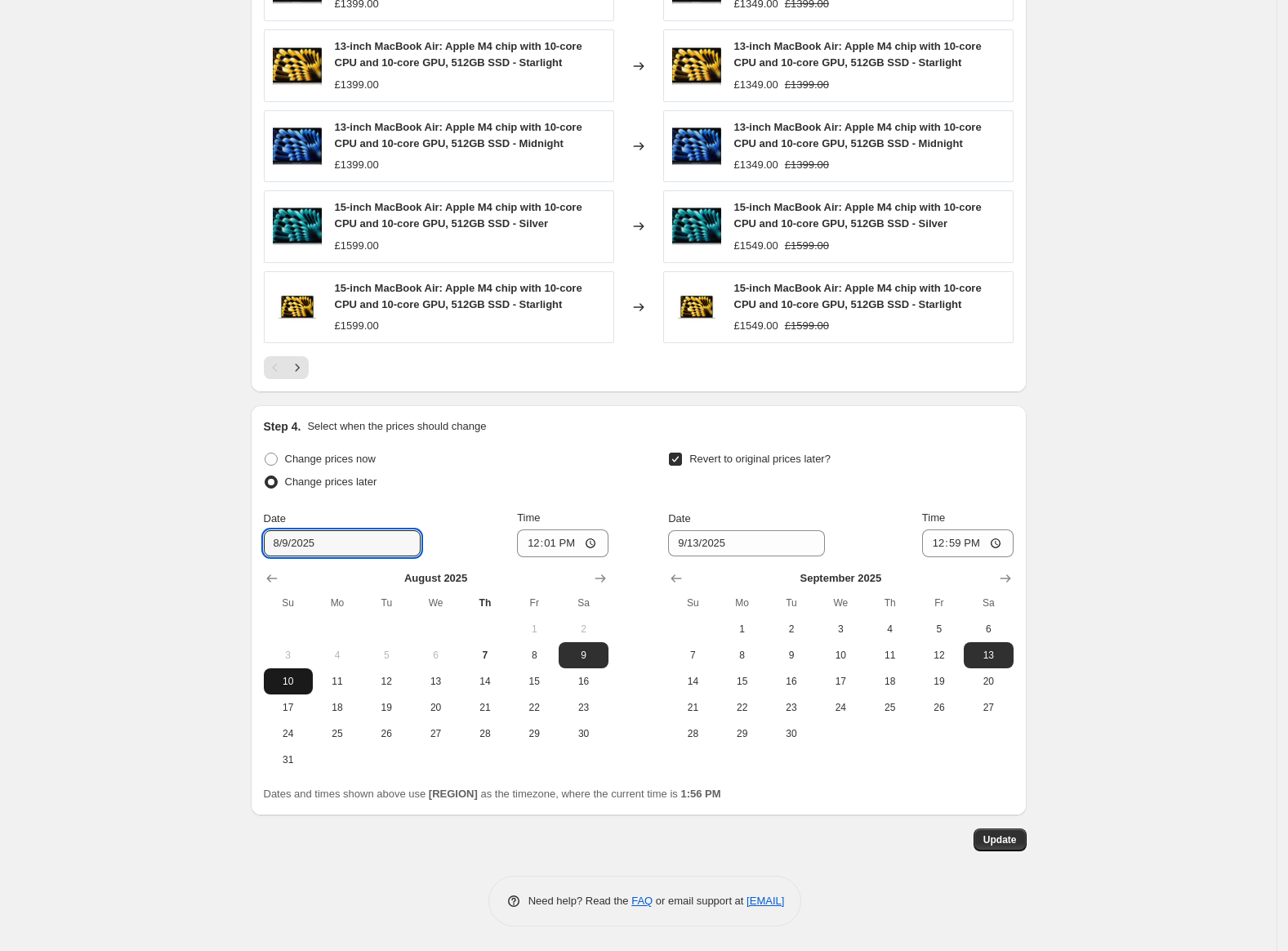 click on "10" at bounding box center (288, 681) 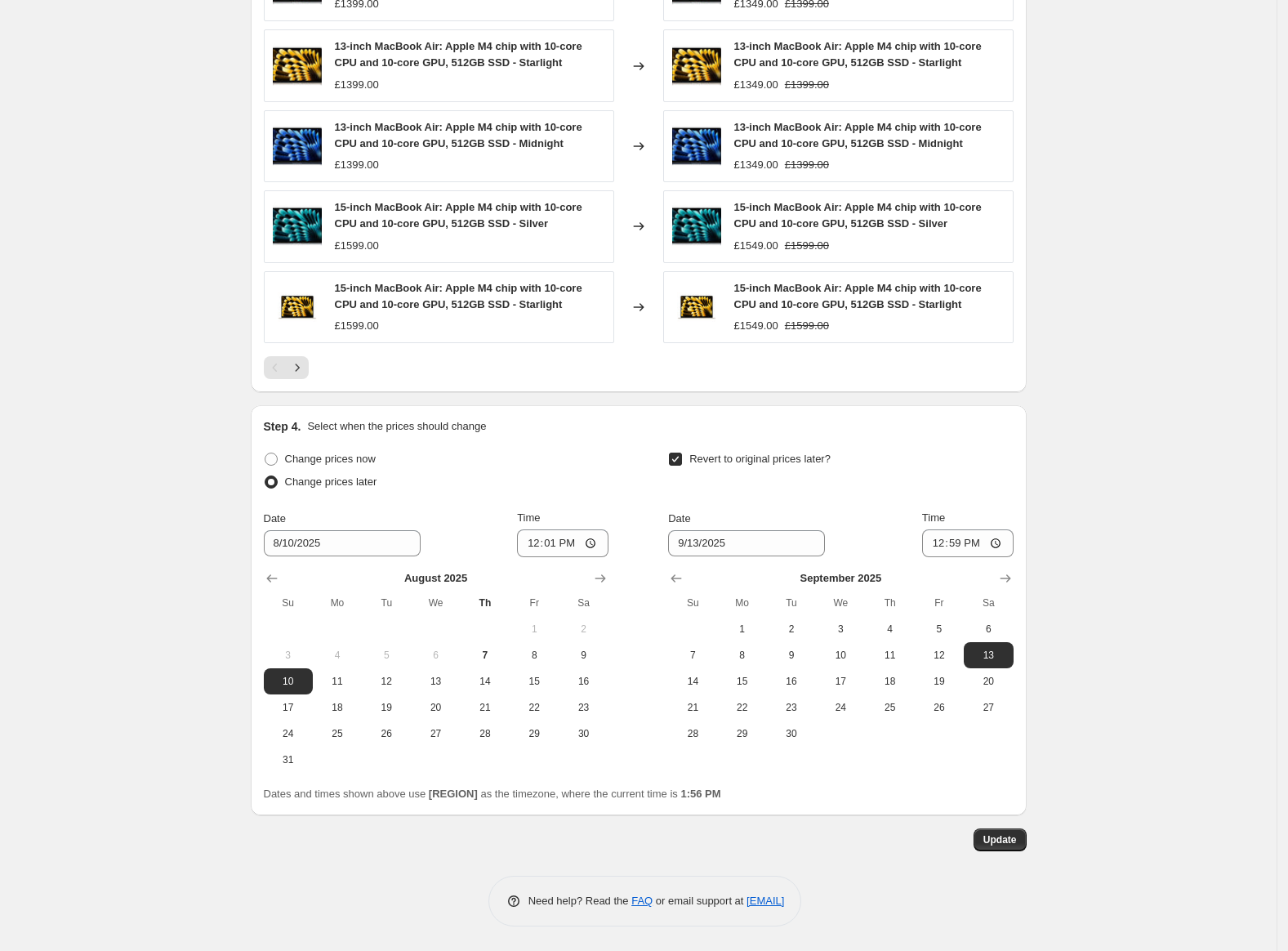 click on "£50 off a MacBook Air. This page is ready £50 off a MacBook Air Info Scheduled Copy to new job Delete job More actions Copy to new job Delete job Prices will begin changing on August 9, 2025 at 12:01 PM. Prices will begin reverting on September 13, 2025 at 12:59 PM. Change prices now Step 1. Optionally give your price change job a title (eg "March 30% off sale on boots") £50 off a MacBook Air This title is just for internal use, customers won't see it Step 2. Select how the prices should change Use bulk price change rules Set product prices individually Use CSV upload Price Change type Change the price to a certain amount Change the price by a certain amount Change the price by a certain percentage Change the price to the current compare at price (price before sale) Change the price by a certain amount relative to the compare at price Change the price by a certain percentage relative to the compare at price Don't change the price Change the price by a certain percentage relative to the cost per item £ 1" at bounding box center (638, -173) 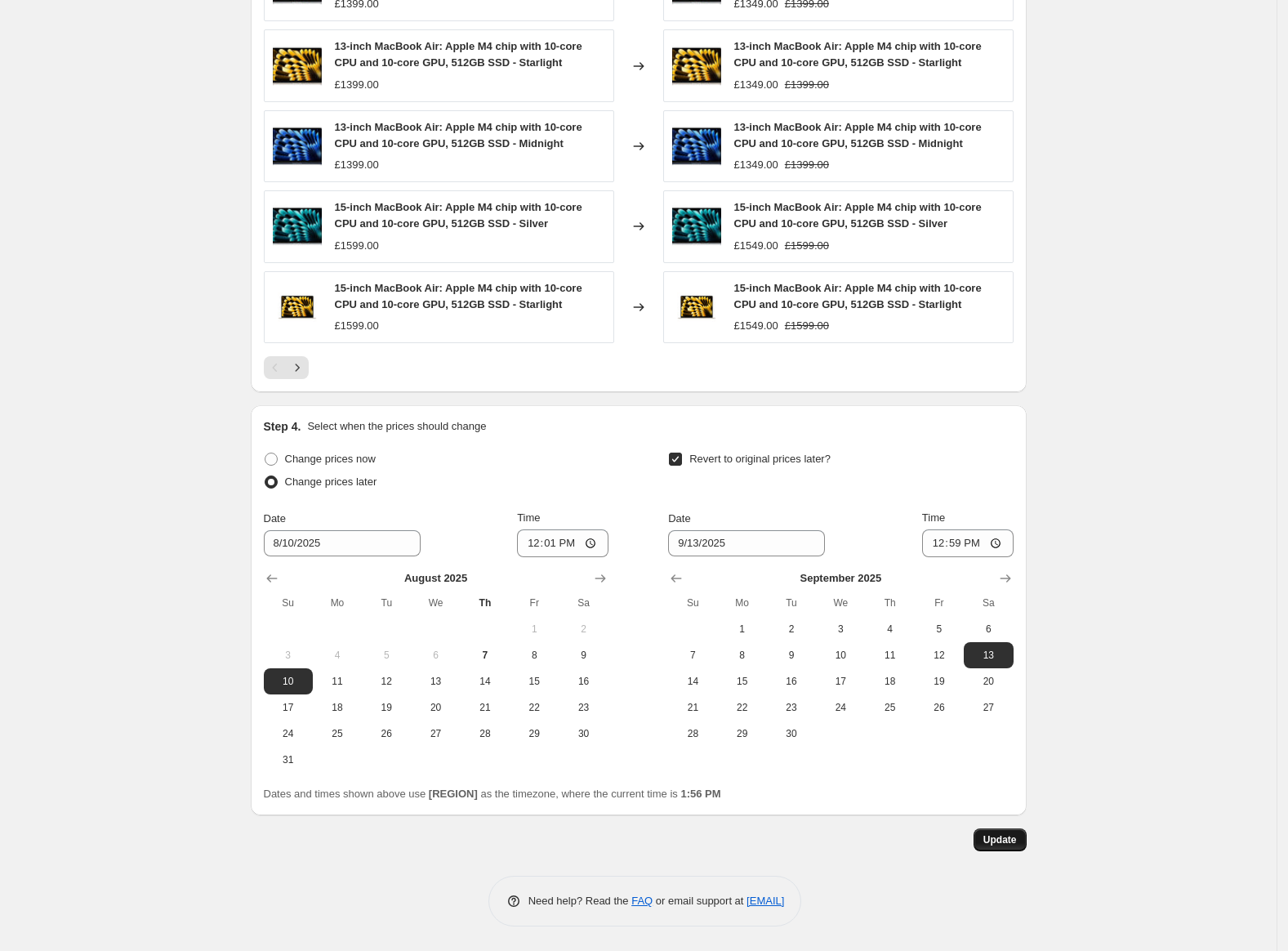 click on "Update" at bounding box center [1000, 840] 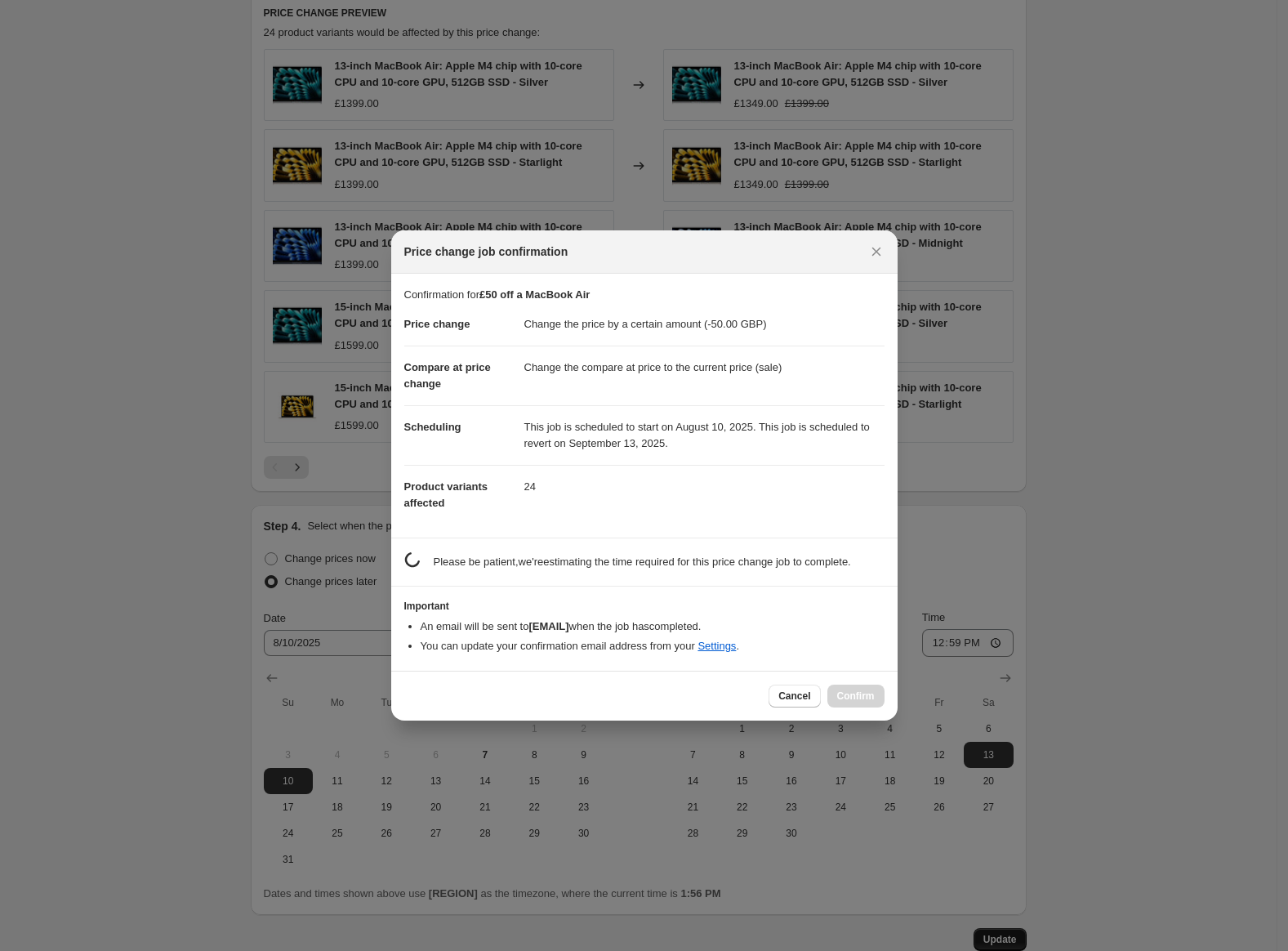 scroll, scrollTop: 1301, scrollLeft: 0, axis: vertical 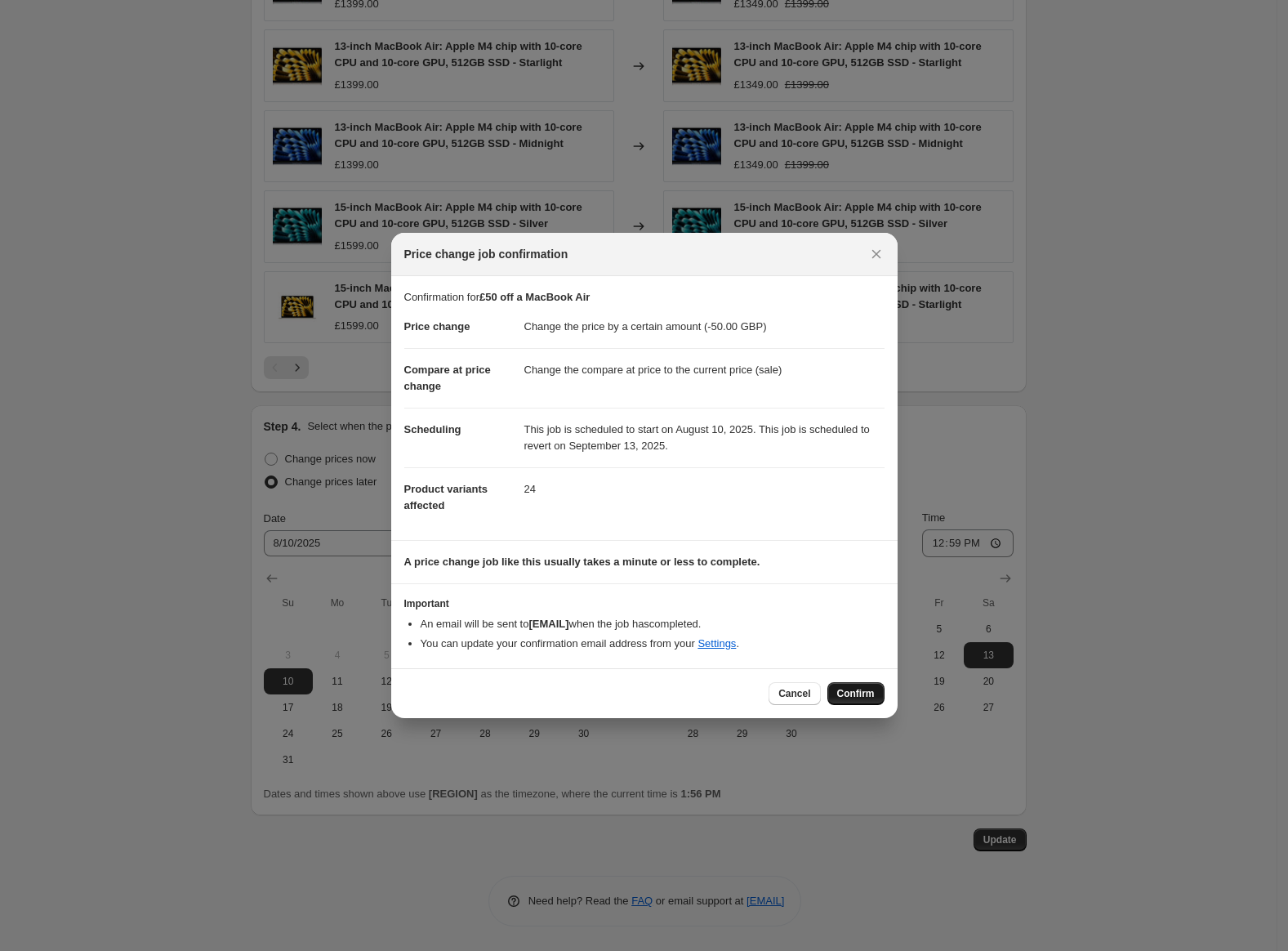 click on "Confirm" at bounding box center [856, 694] 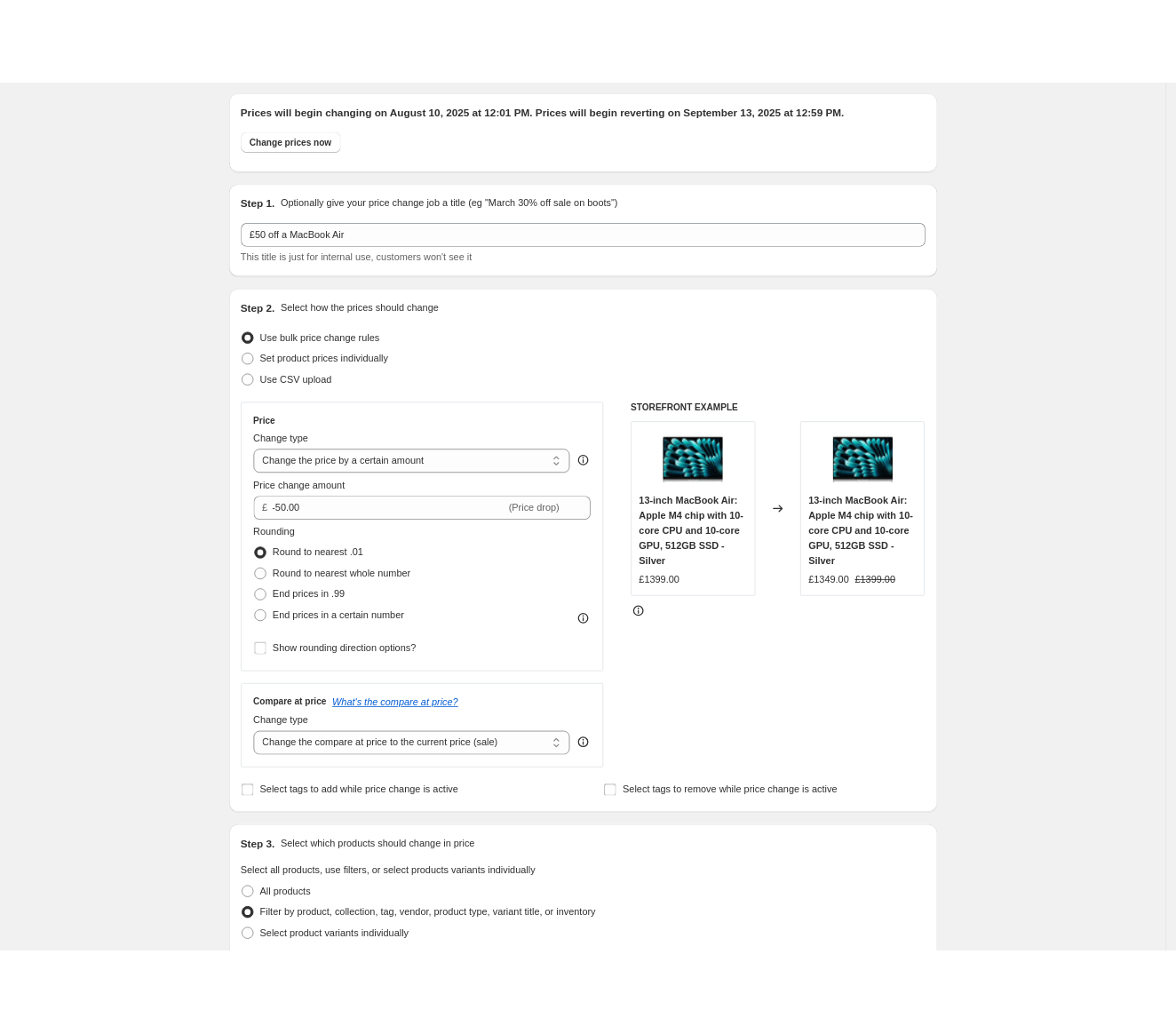 scroll, scrollTop: 0, scrollLeft: 0, axis: both 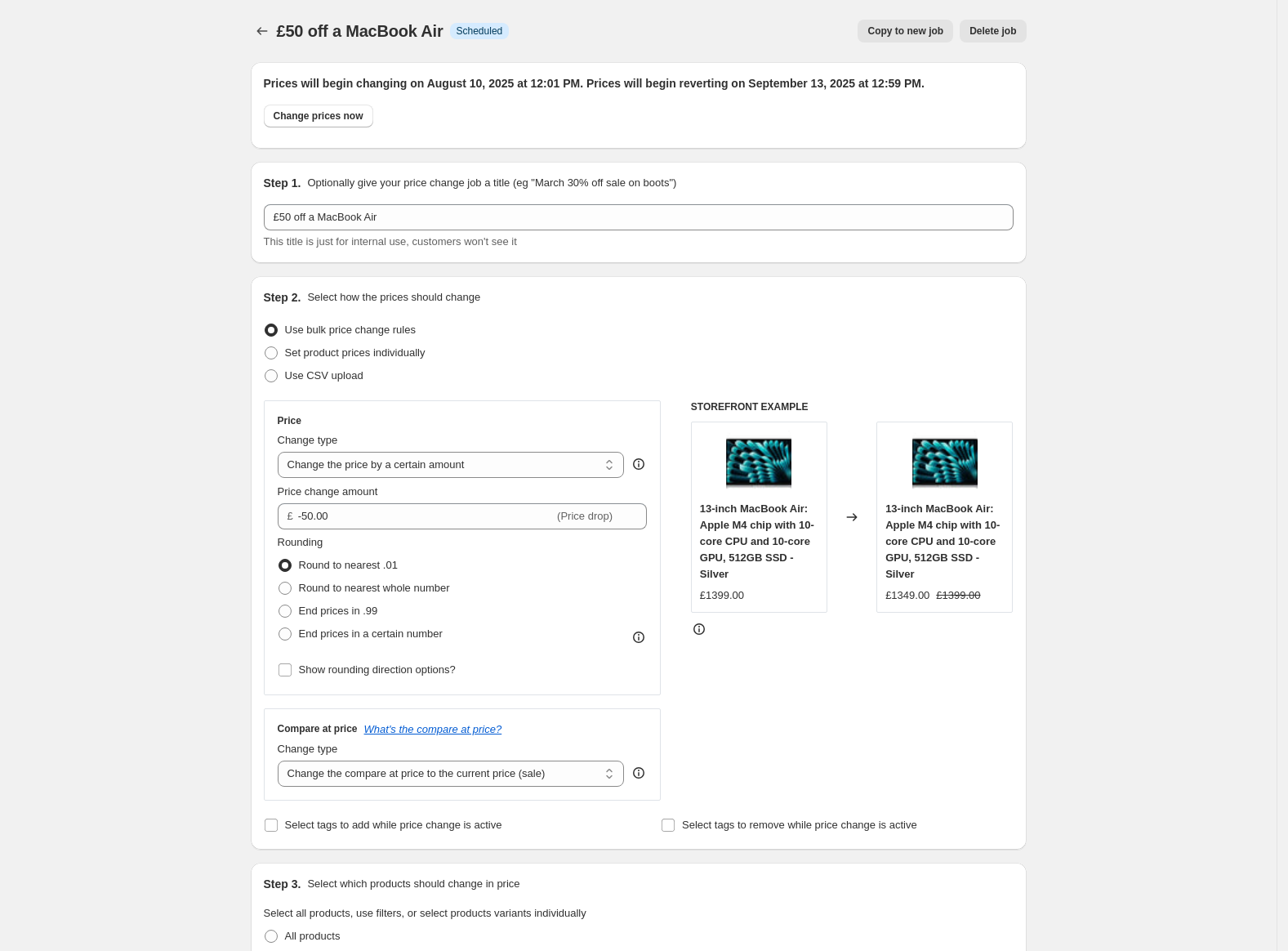 click on "£50 off a MacBook Air" at bounding box center (360, 31) 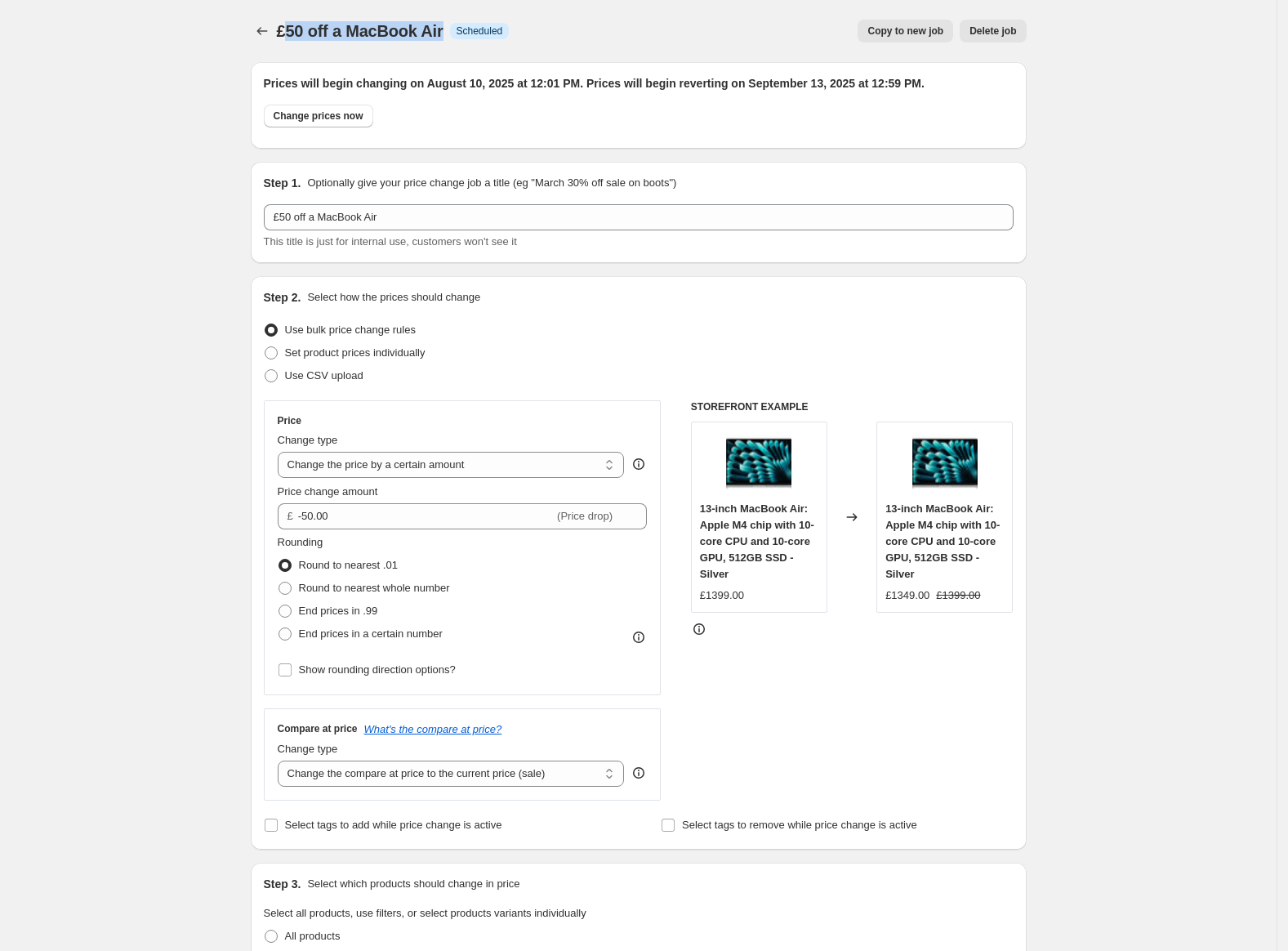 drag, startPoint x: 448, startPoint y: 31, endPoint x: 294, endPoint y: 23, distance: 154.20765 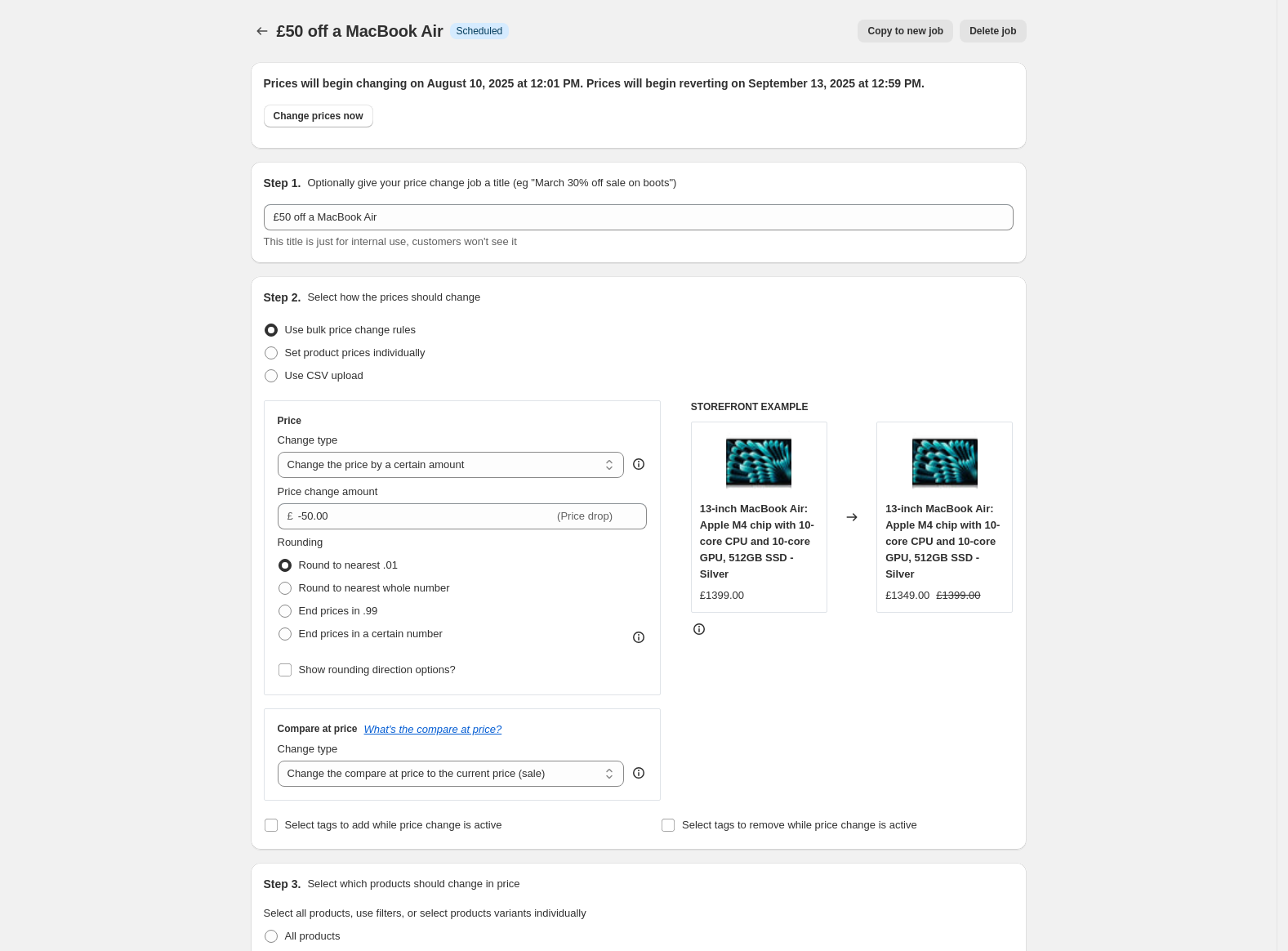 click on "£50 off a MacBook Air" at bounding box center [360, 31] 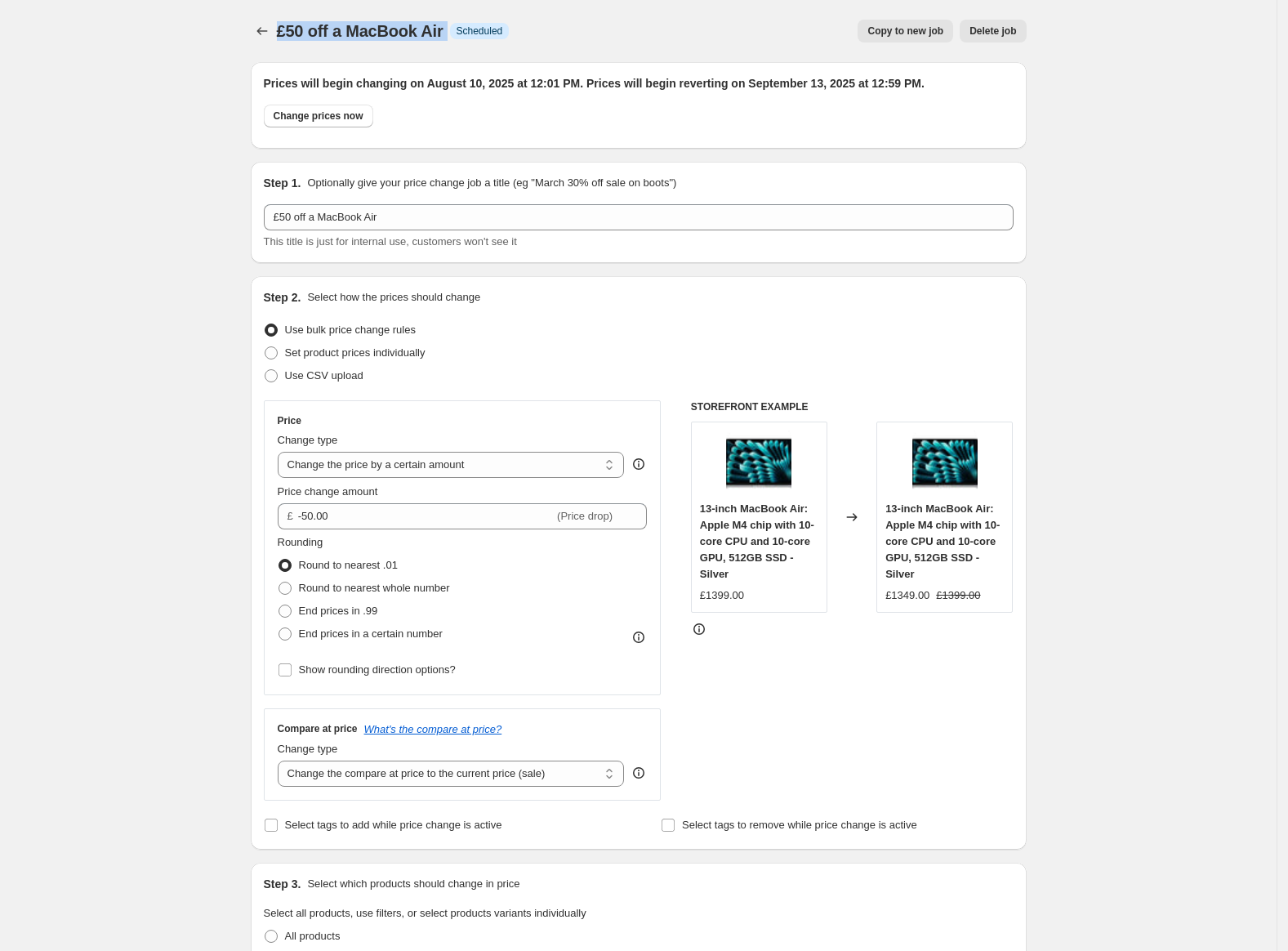 drag, startPoint x: 281, startPoint y: 26, endPoint x: 455, endPoint y: 38, distance: 174.4133 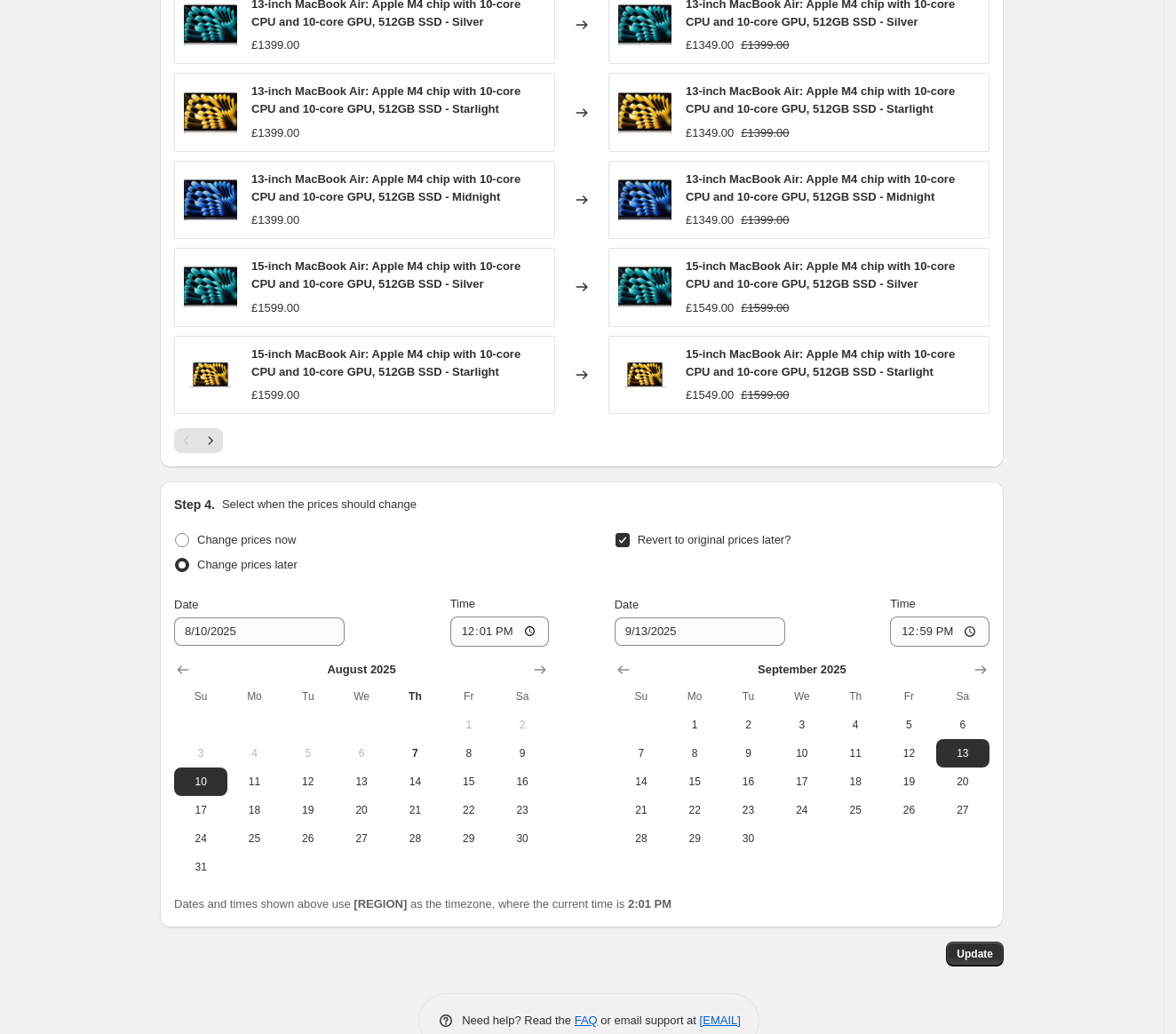 scroll, scrollTop: 1415, scrollLeft: 0, axis: vertical 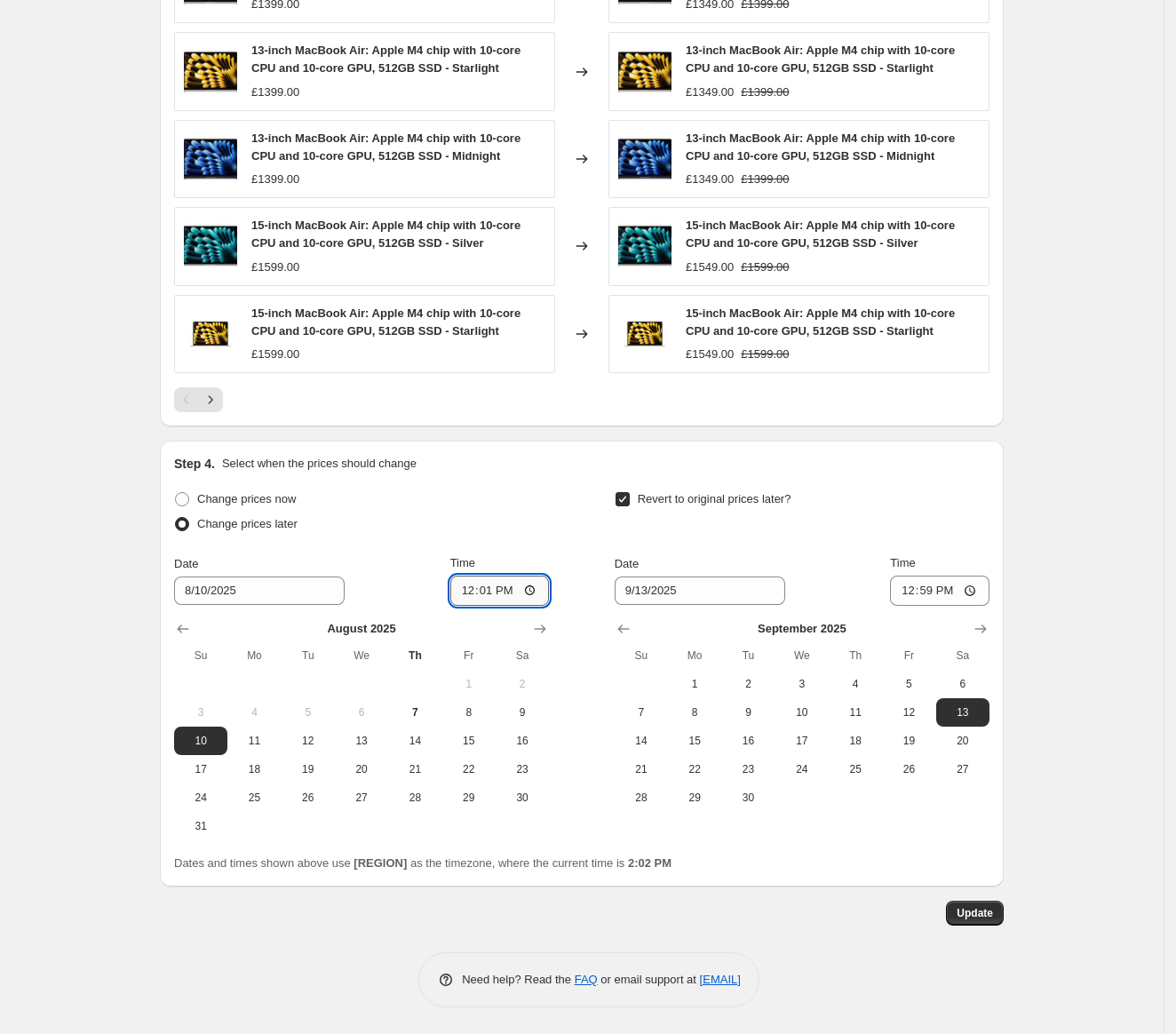 click on "12:01" at bounding box center (500, 591) 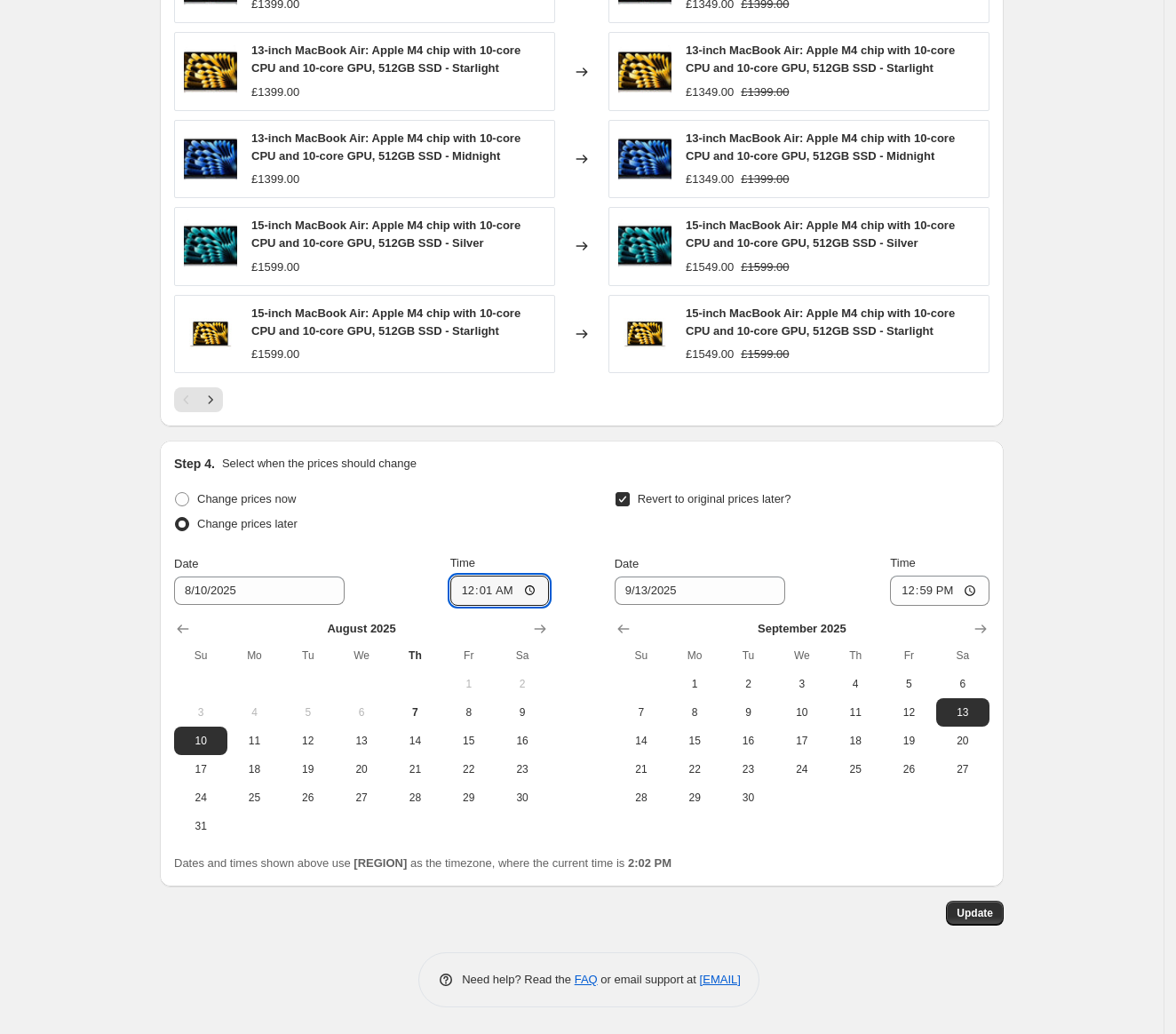 type on "00:01" 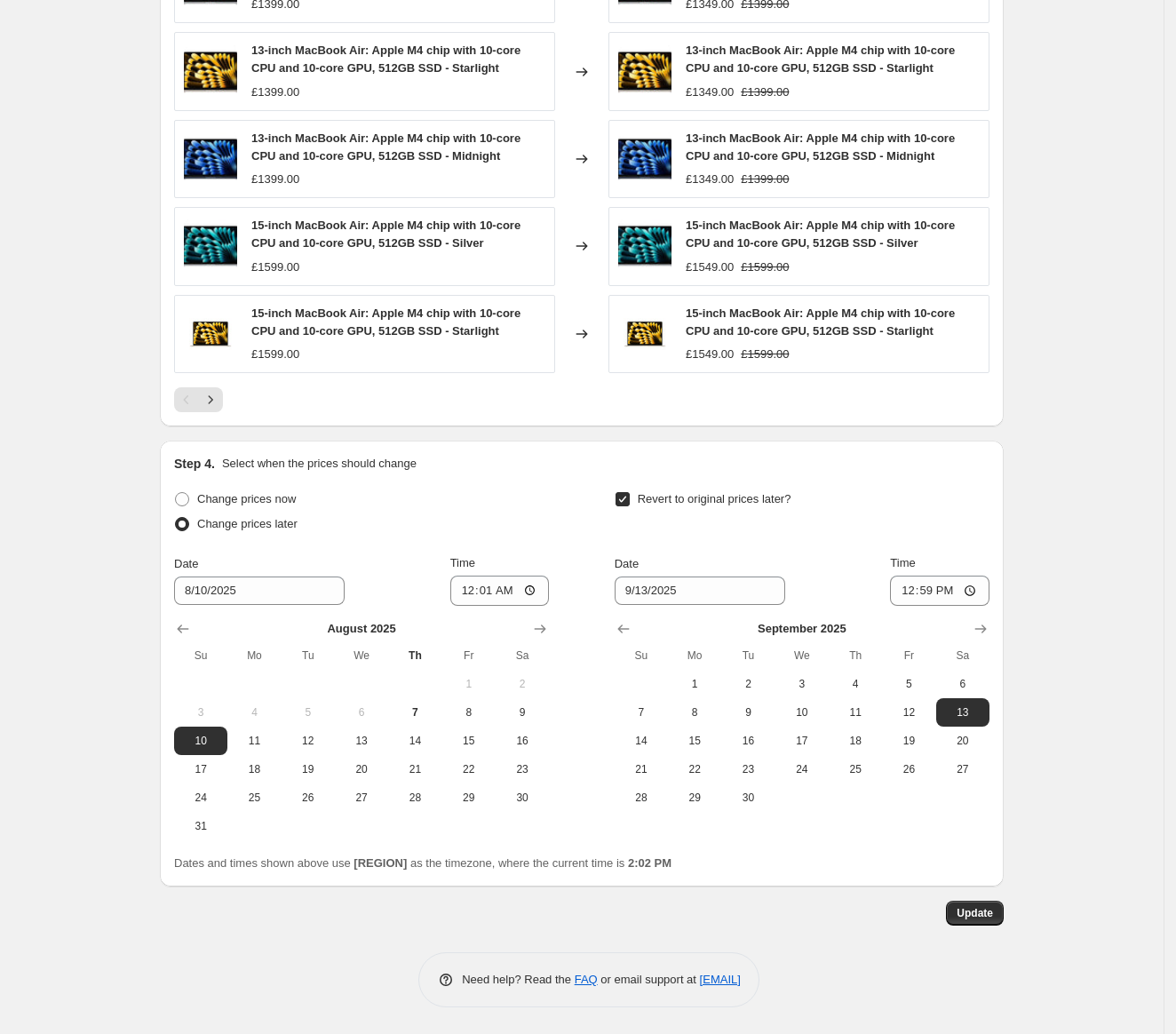 click on "Change prices now Change prices later Date [DATE] Time [TIME] August 2025 Su Mo Tu We Th Fr Sa 1 2 3 4 5 6 7 8 9 10 11 12 13 14 15 16 17 18 19 20 21 22 23 24 25 26 27 28 29 30 31 Revert to original prices later? Date [DATE] Time [TIME] September 2025 Su Mo Tu We Th Fr Sa 1 2 3 4 5 6 7 8 9 10 11 12 13 14 15 16 17 18 19 20 21 22 23 24 25 26 27 28 29 30" at bounding box center (582, 664) 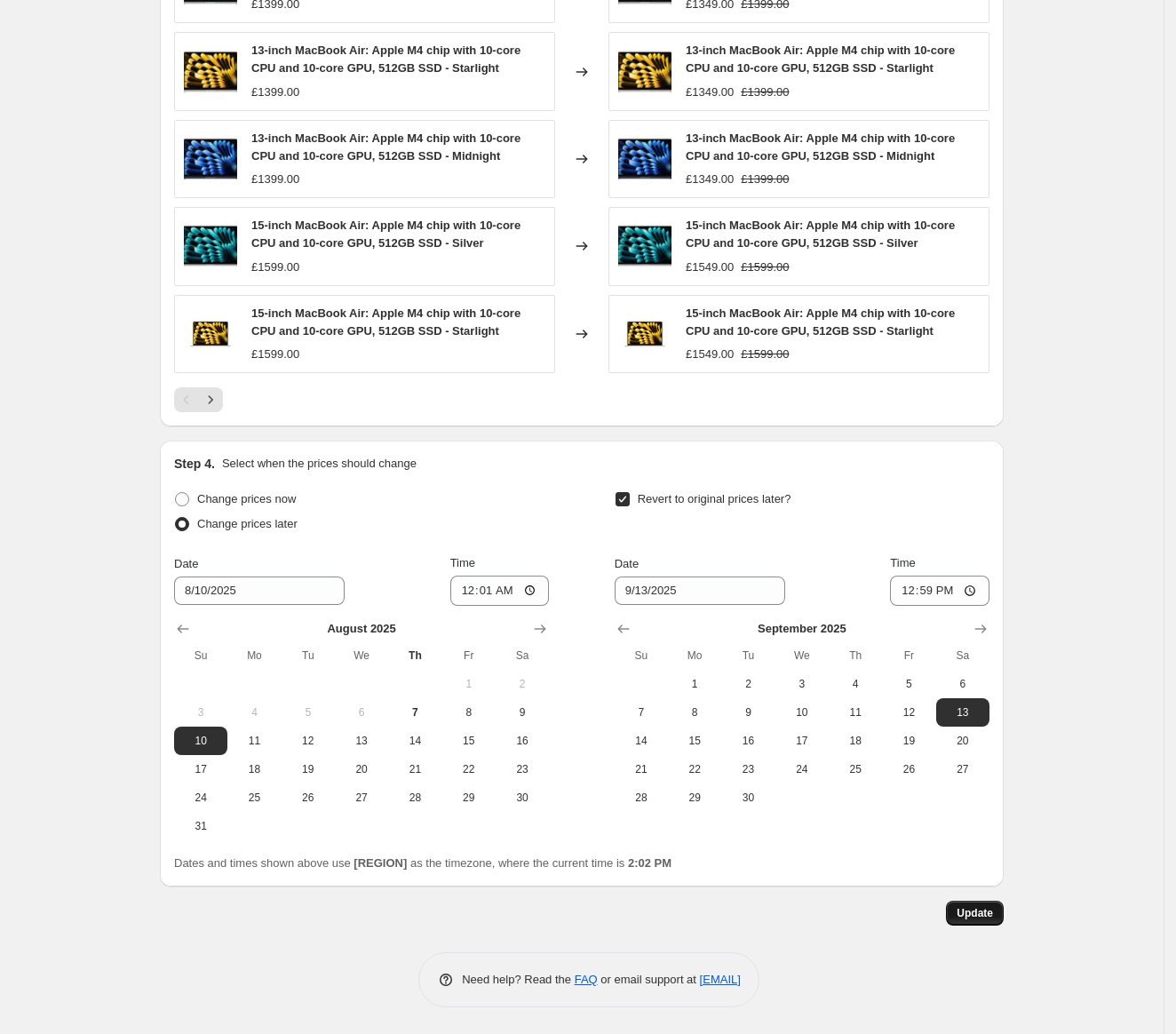 click on "Update" at bounding box center [974, 913] 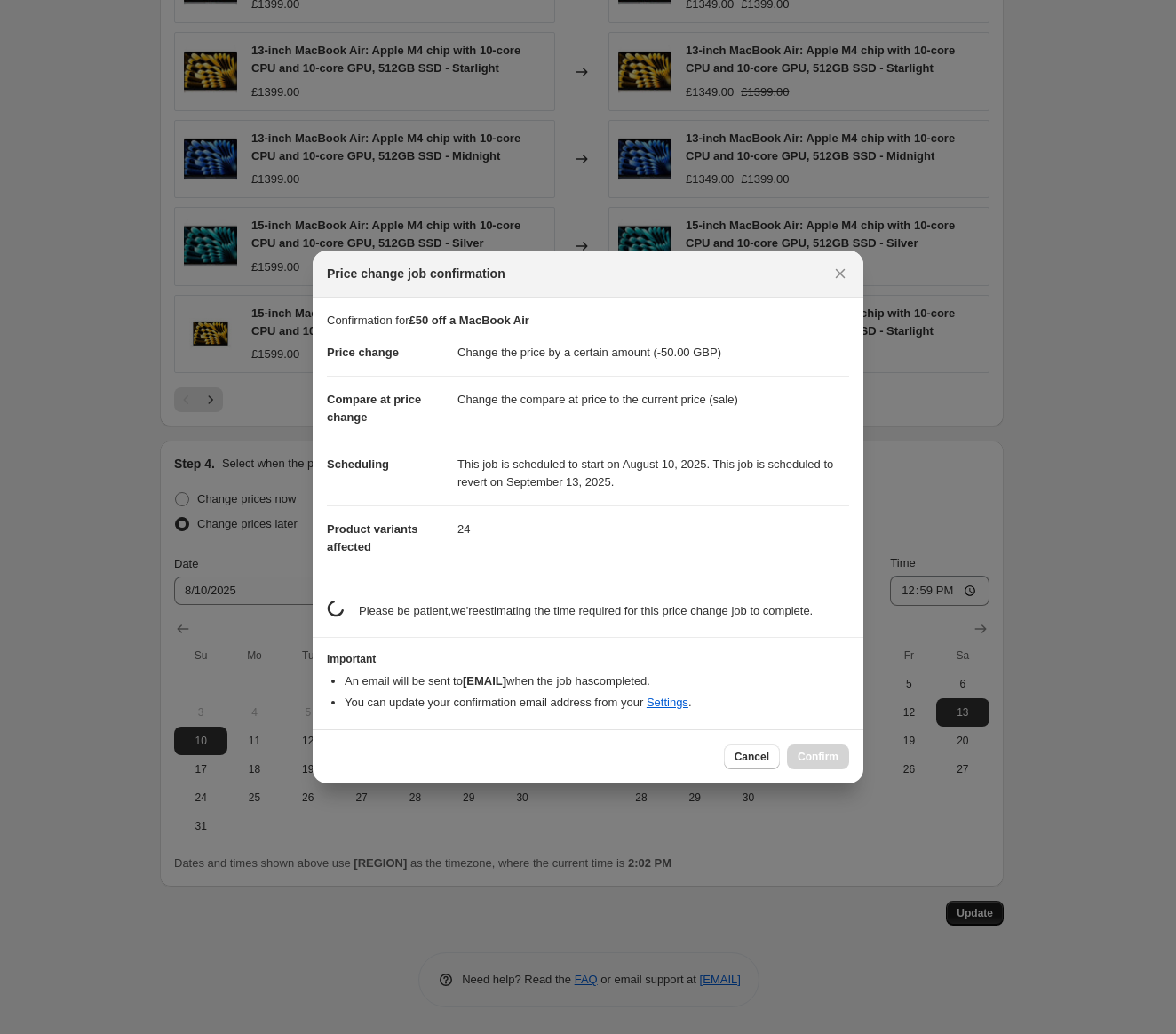 scroll, scrollTop: 0, scrollLeft: 0, axis: both 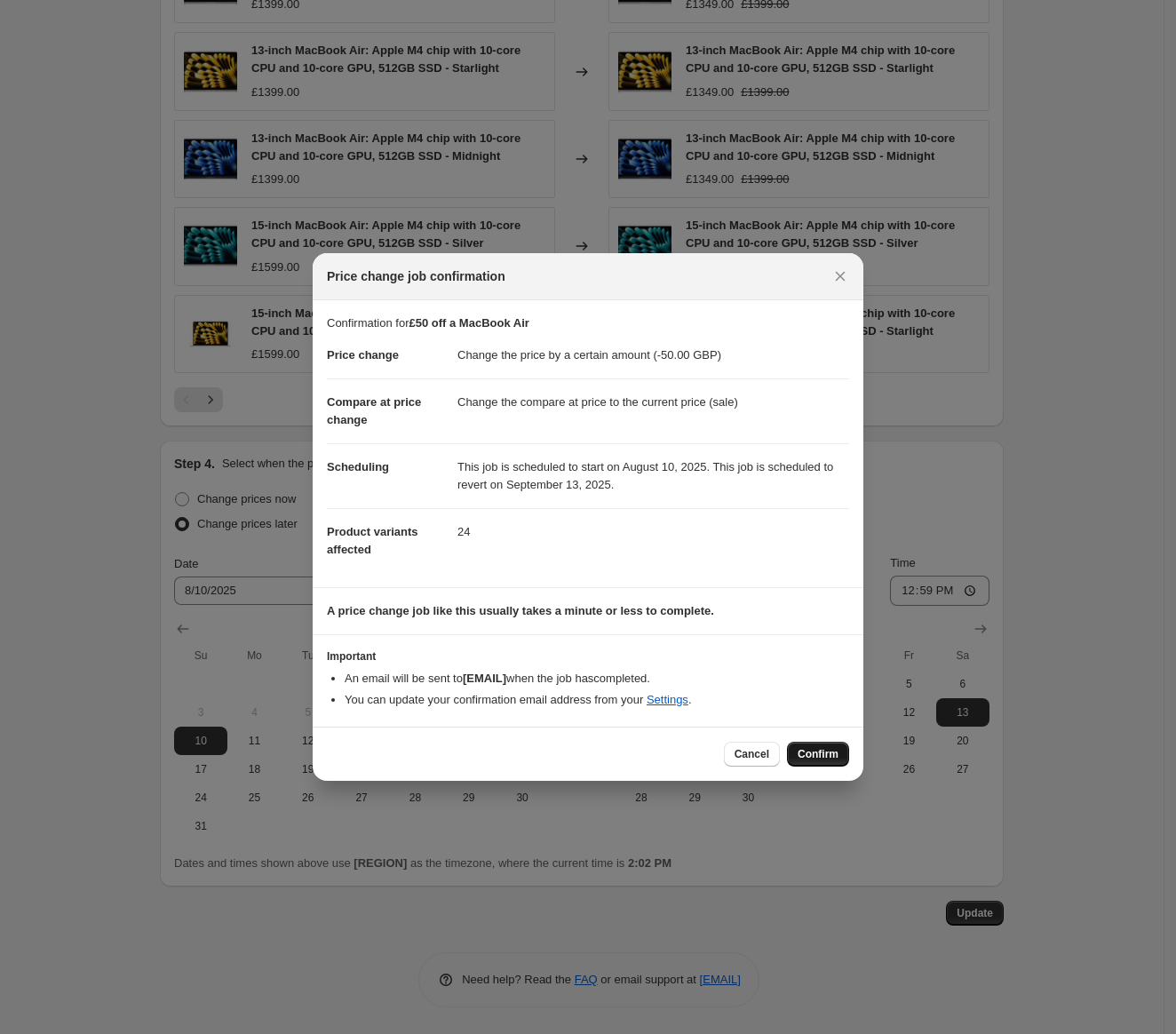 click on "Confirm" at bounding box center (818, 754) 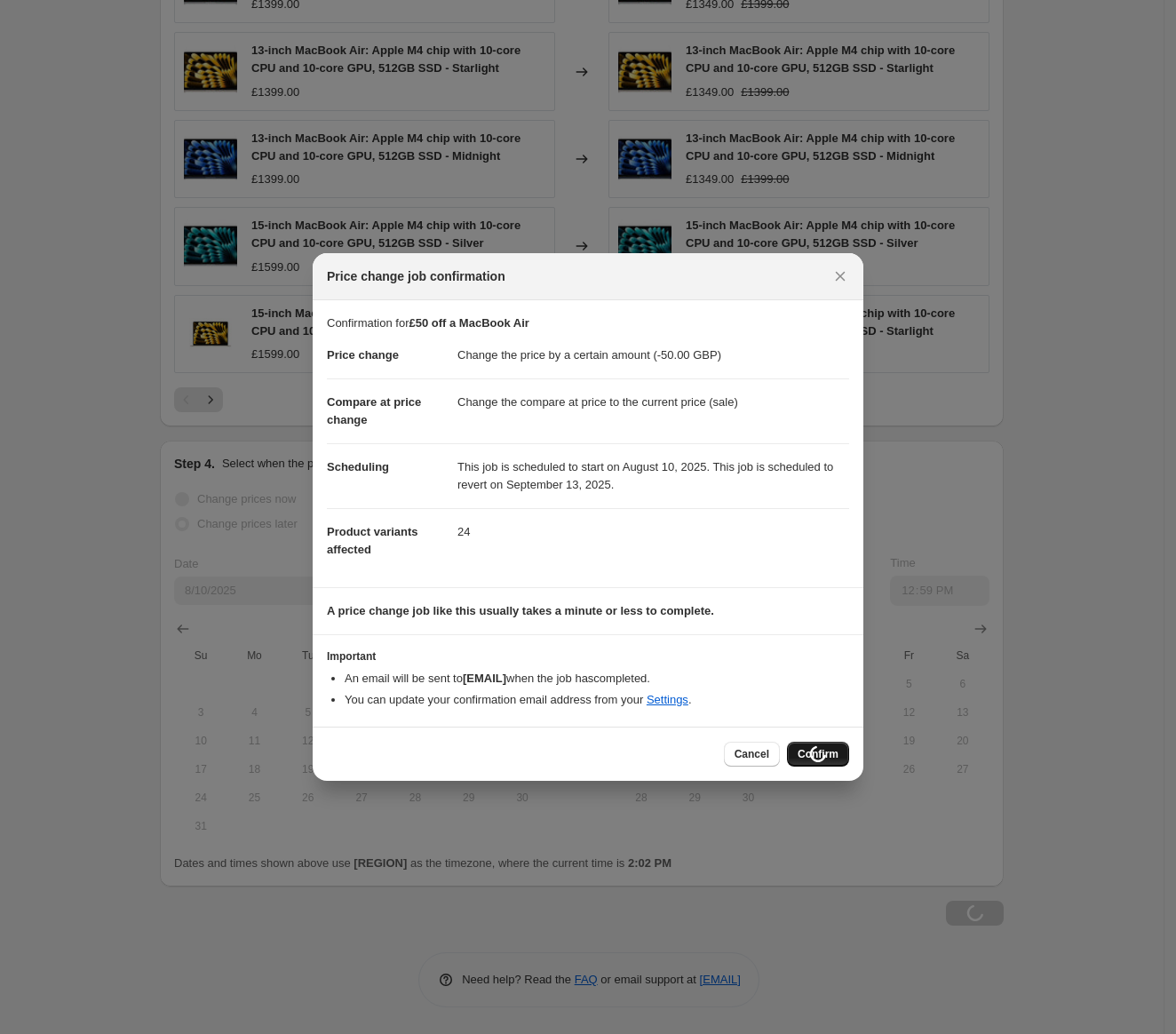 scroll, scrollTop: 1415, scrollLeft: 0, axis: vertical 